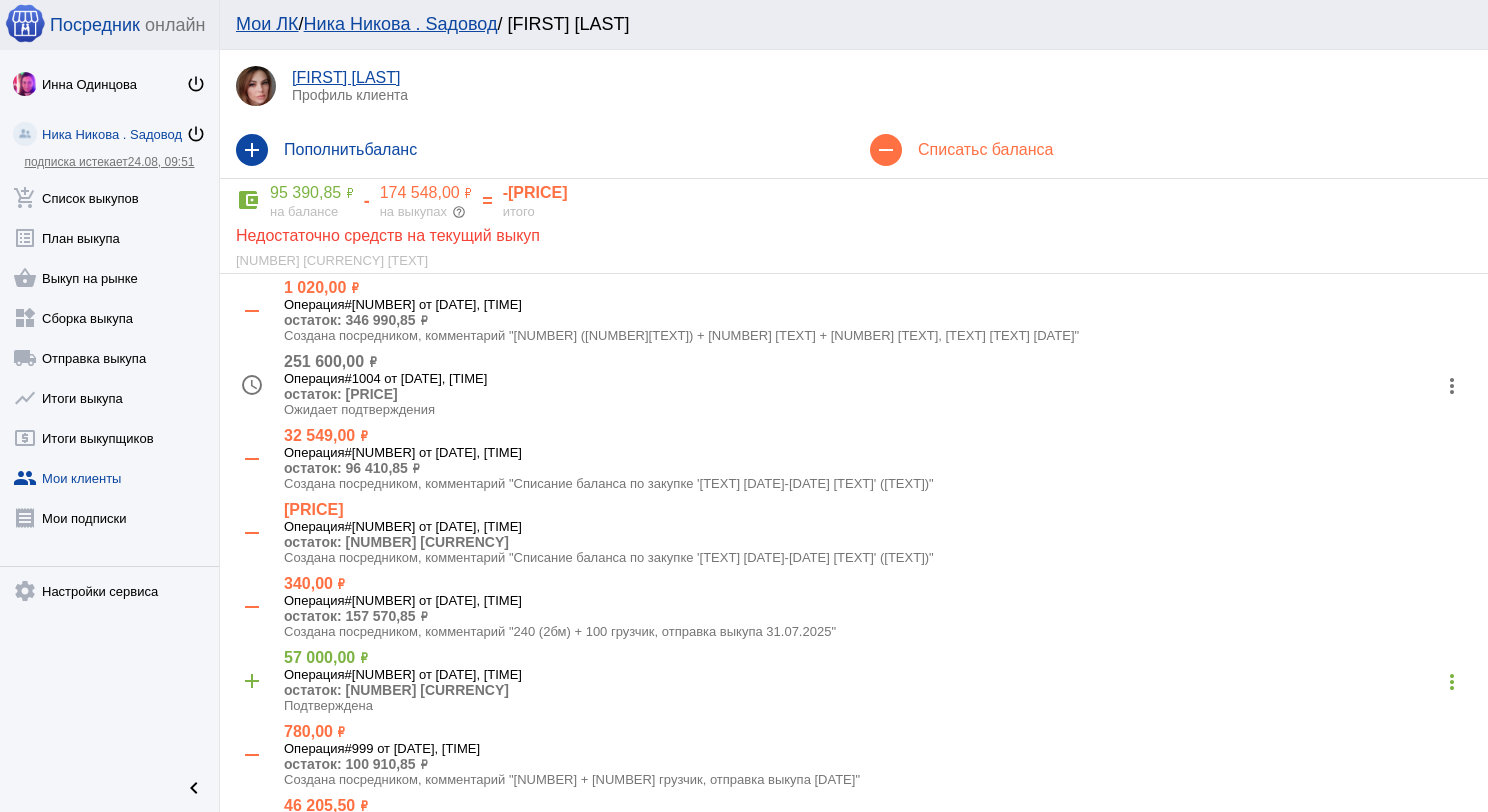 scroll, scrollTop: 0, scrollLeft: 0, axis: both 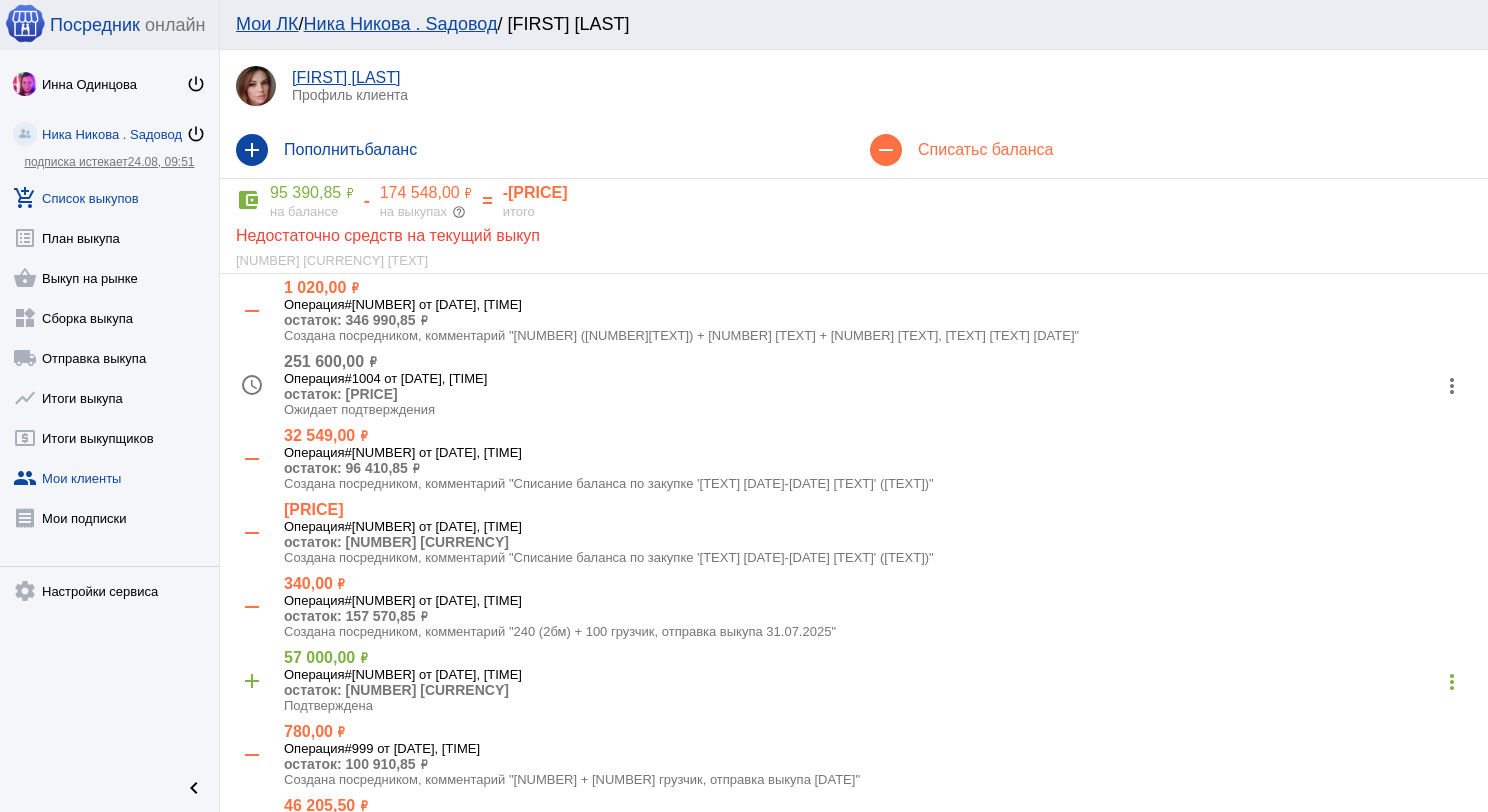 click on "add_shopping_cart  Список выкупов" 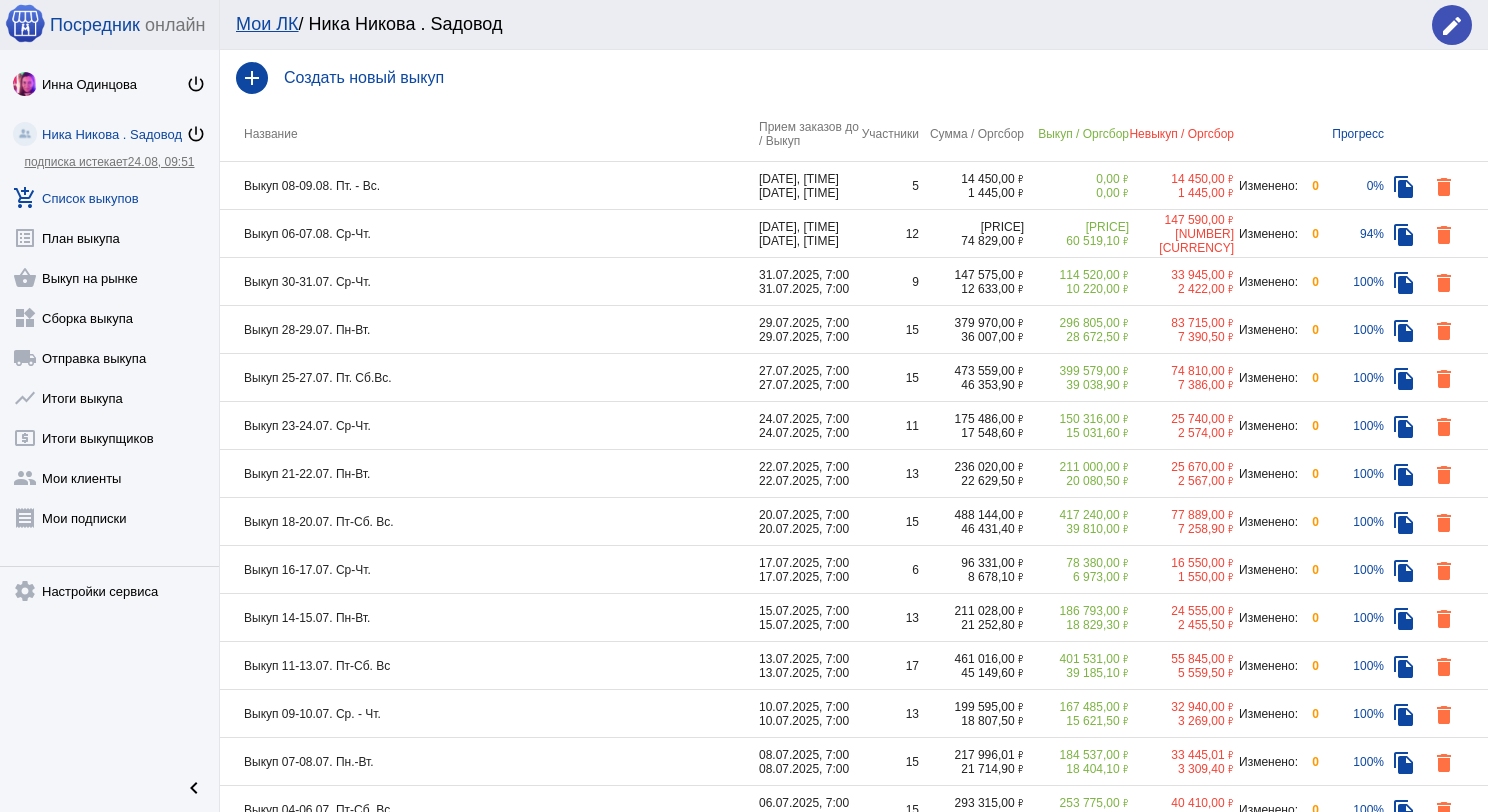 click on "Выкуп 08-09.08. Пт. - Вс." 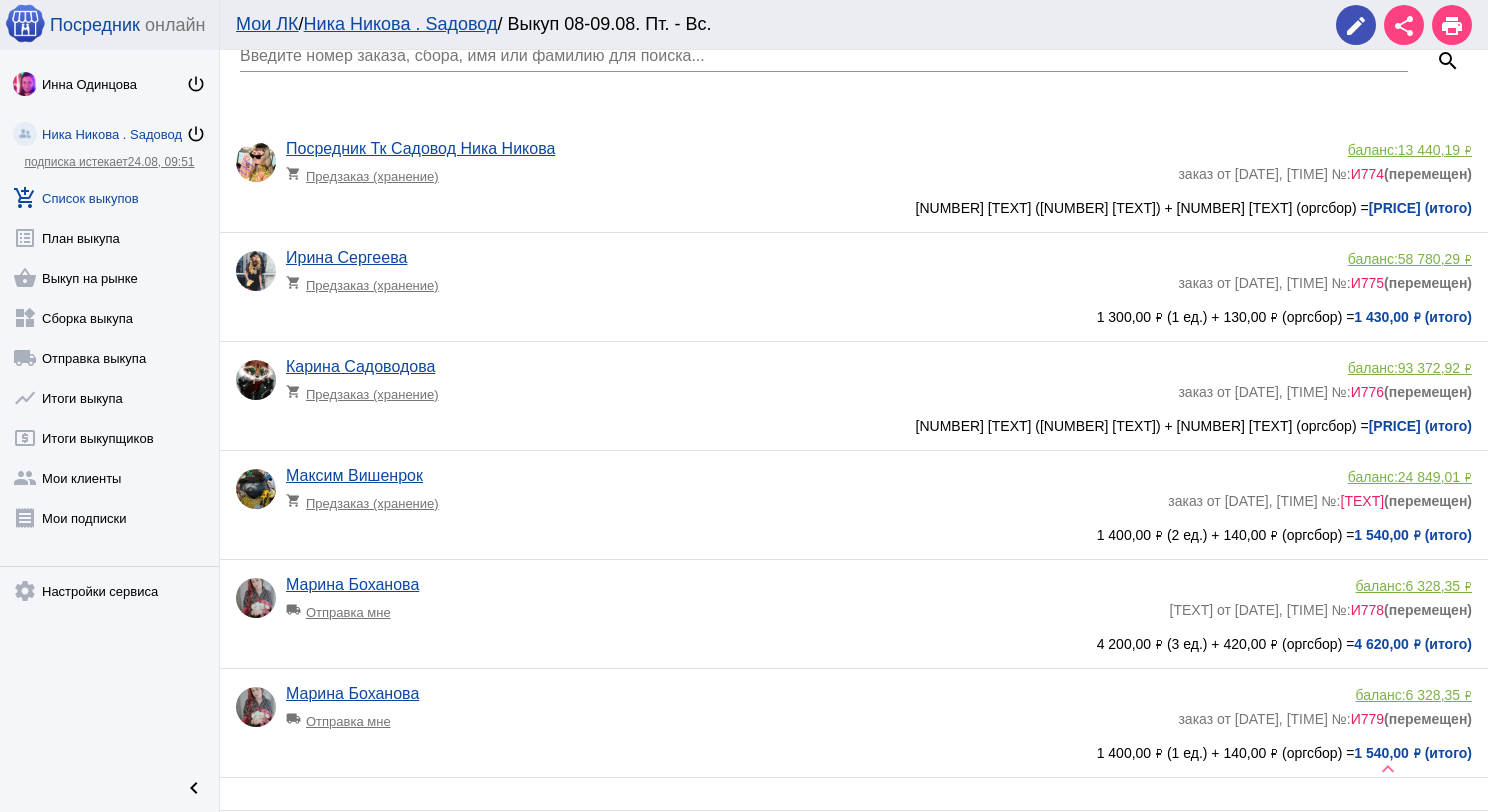 scroll, scrollTop: 0, scrollLeft: 0, axis: both 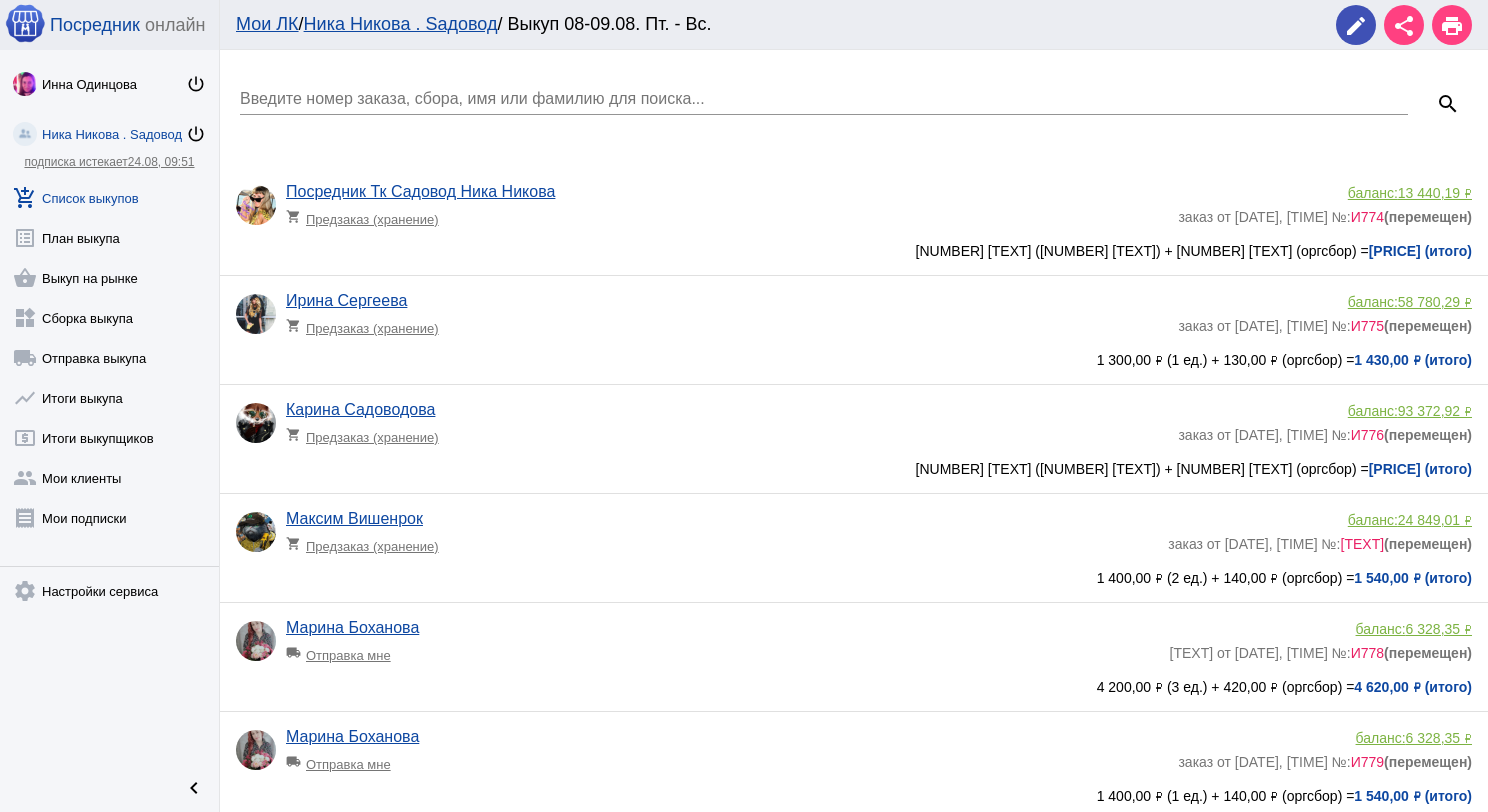 click on "add_shopping_cart  Список выкупов" 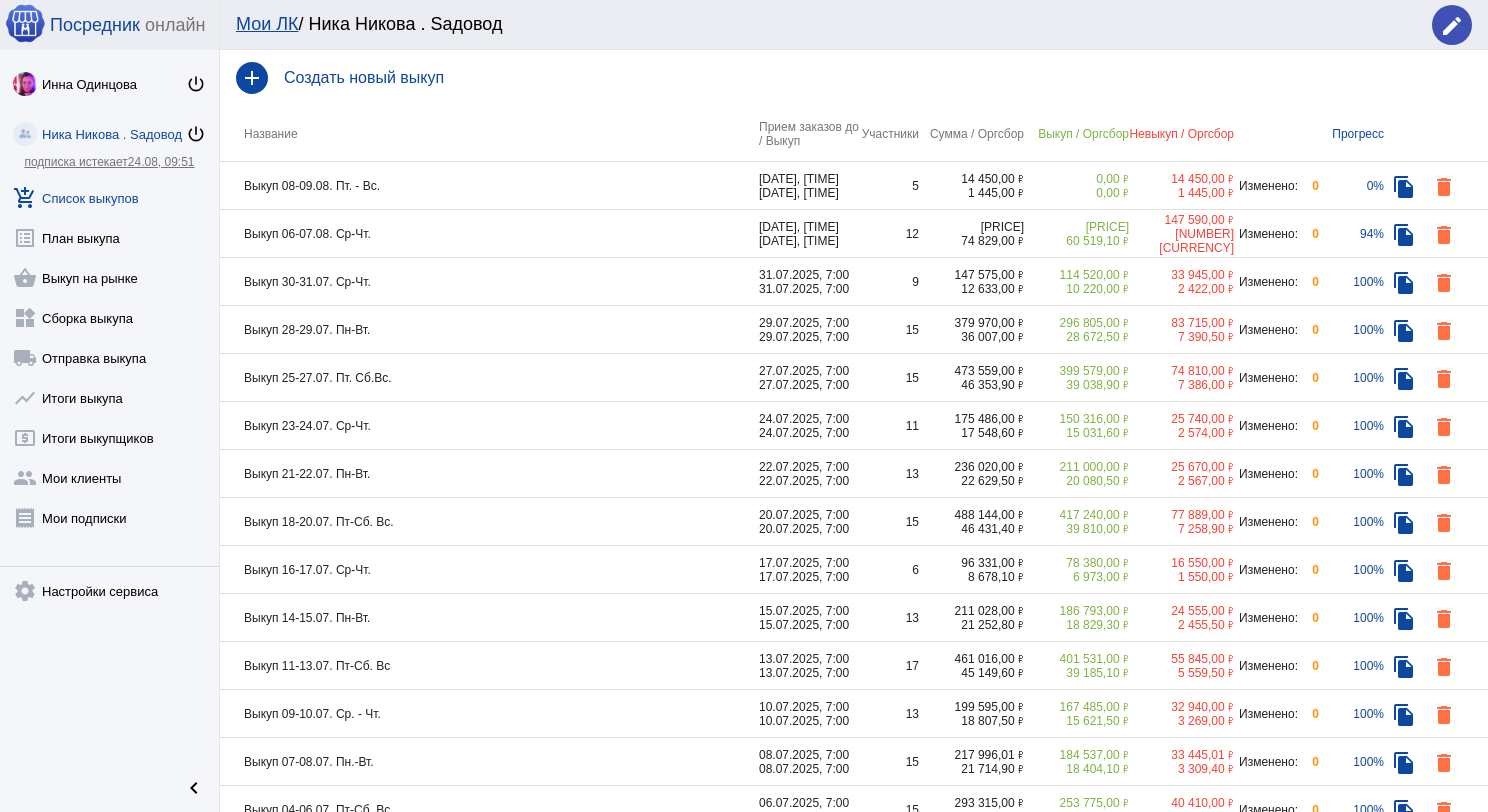 click on "Выкуп 06-07.08. Ср-Чт." 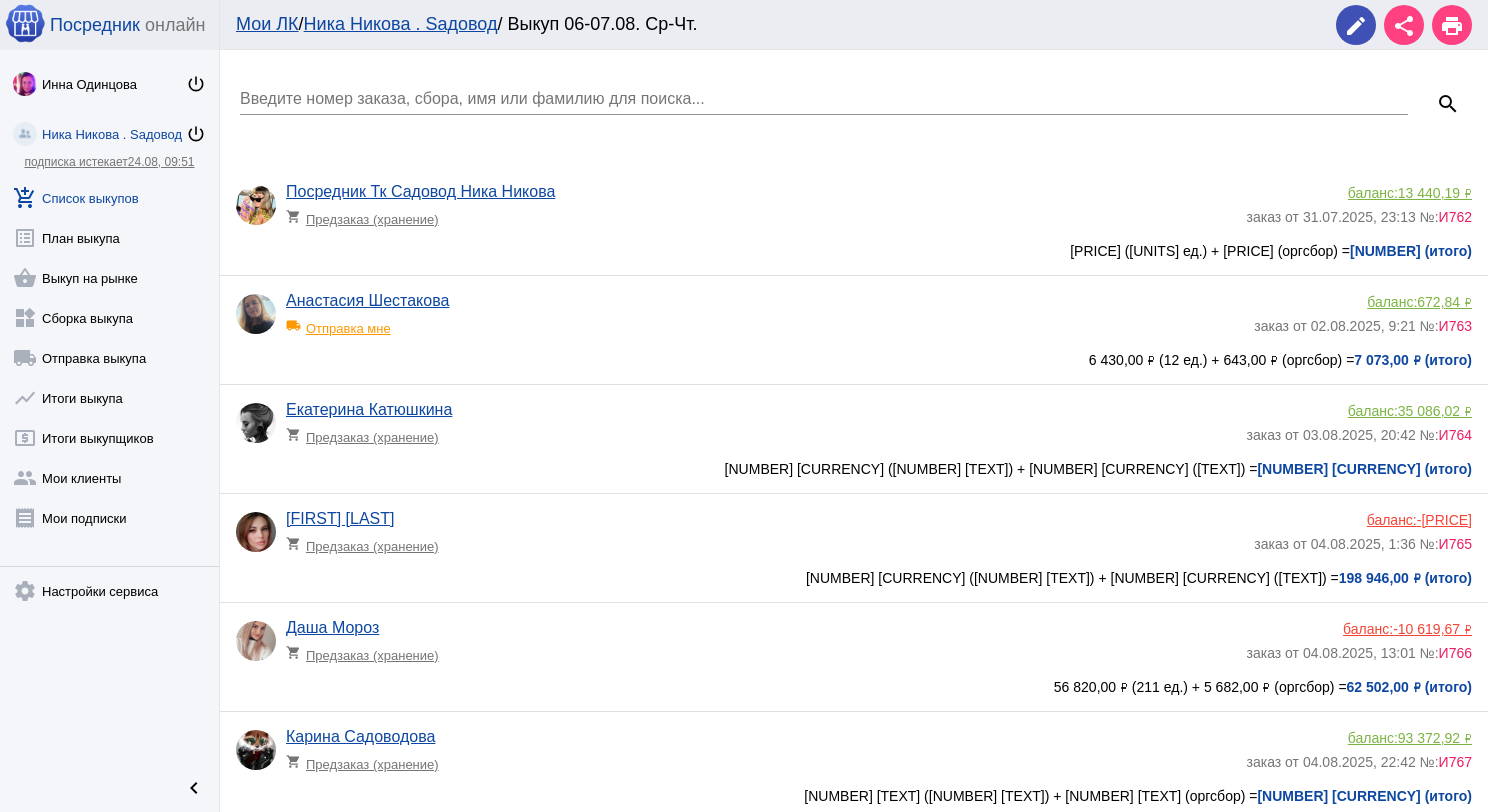 click on "Введите номер заказа, сбора, имя или фамилию для поиска..." at bounding box center [824, 99] 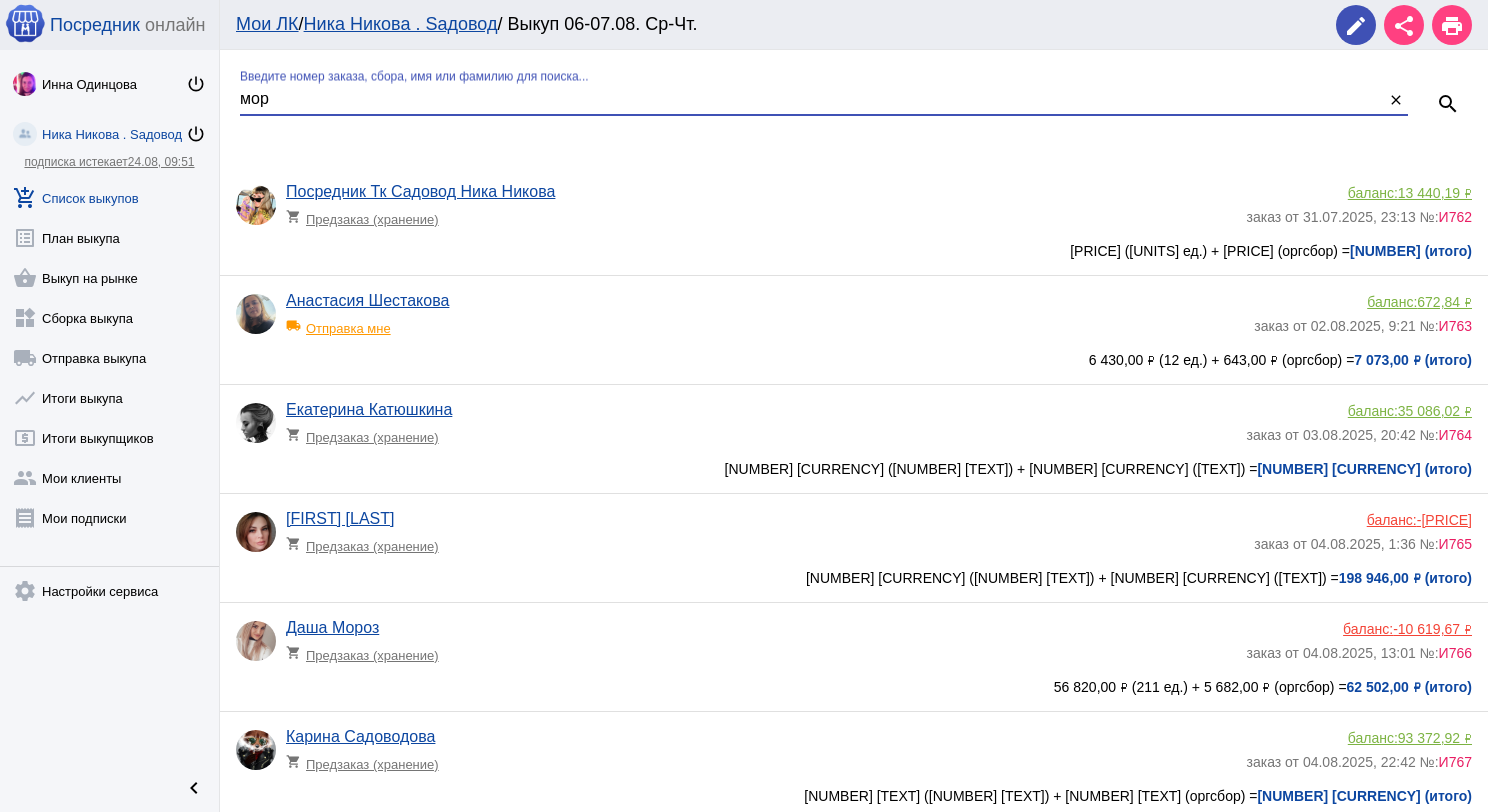 type on "мор" 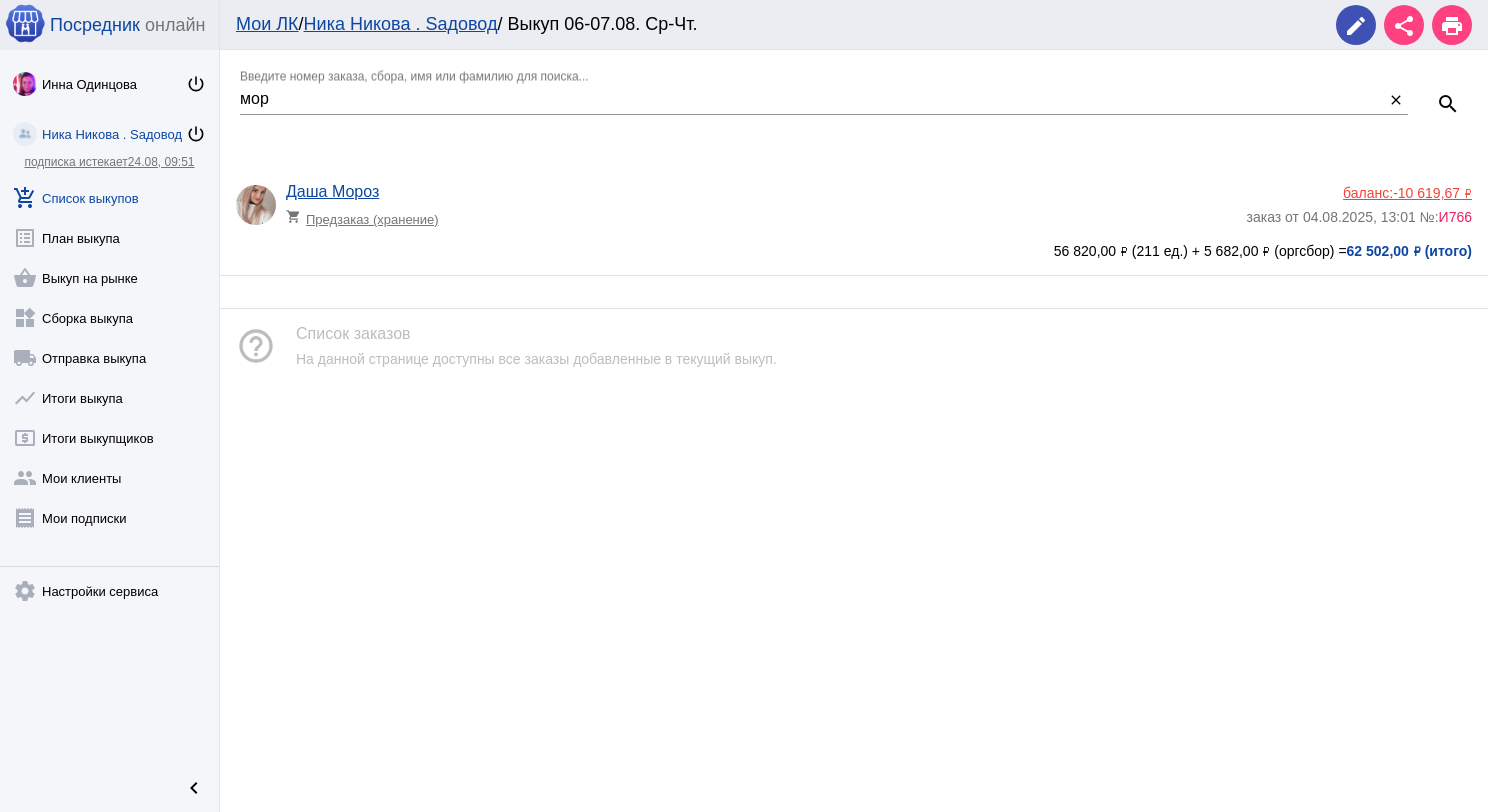 click on "[FIRST] [LAST] shopping_cart  Предзаказ (хранение)" 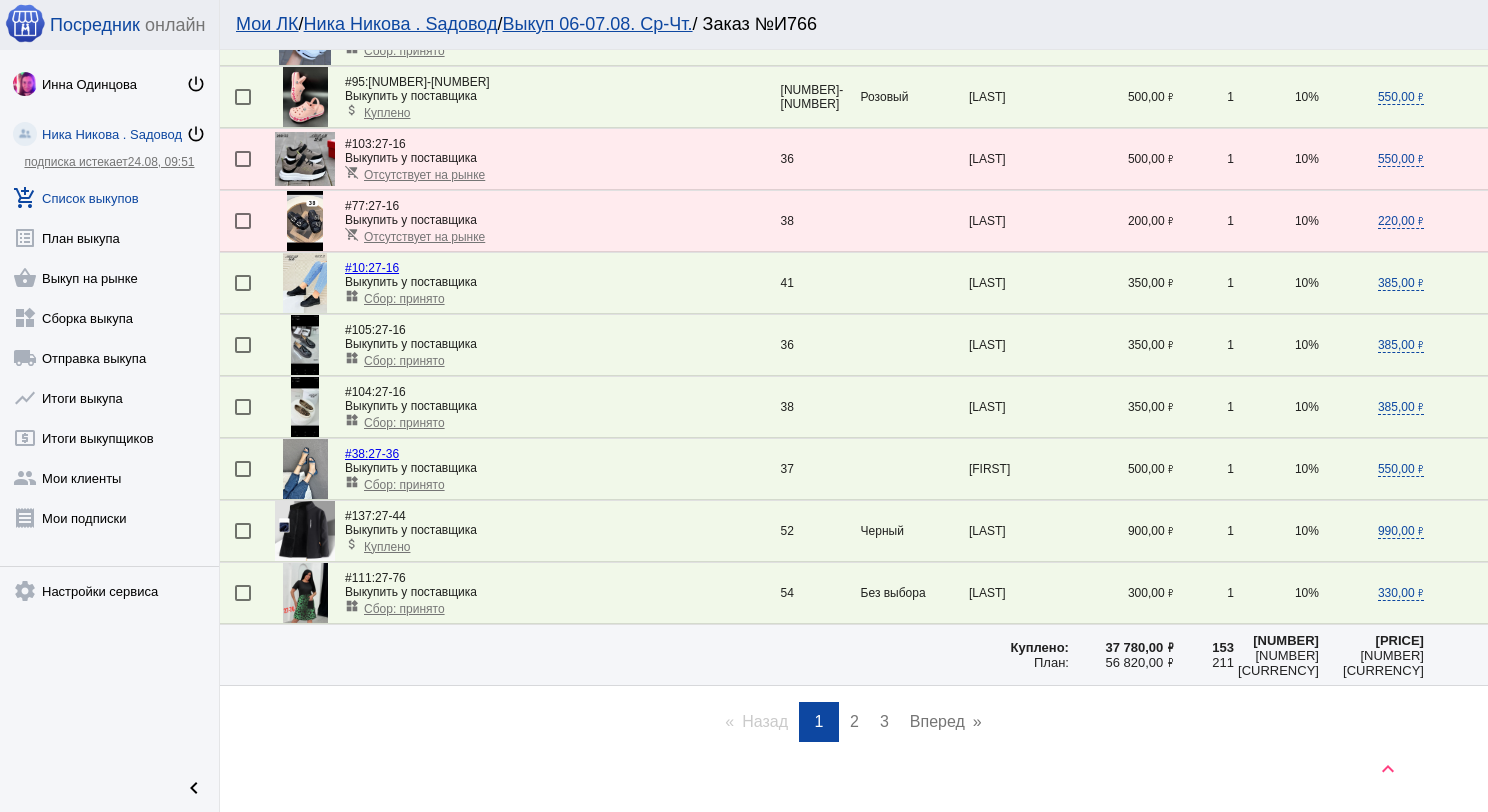 scroll, scrollTop: 2705, scrollLeft: 0, axis: vertical 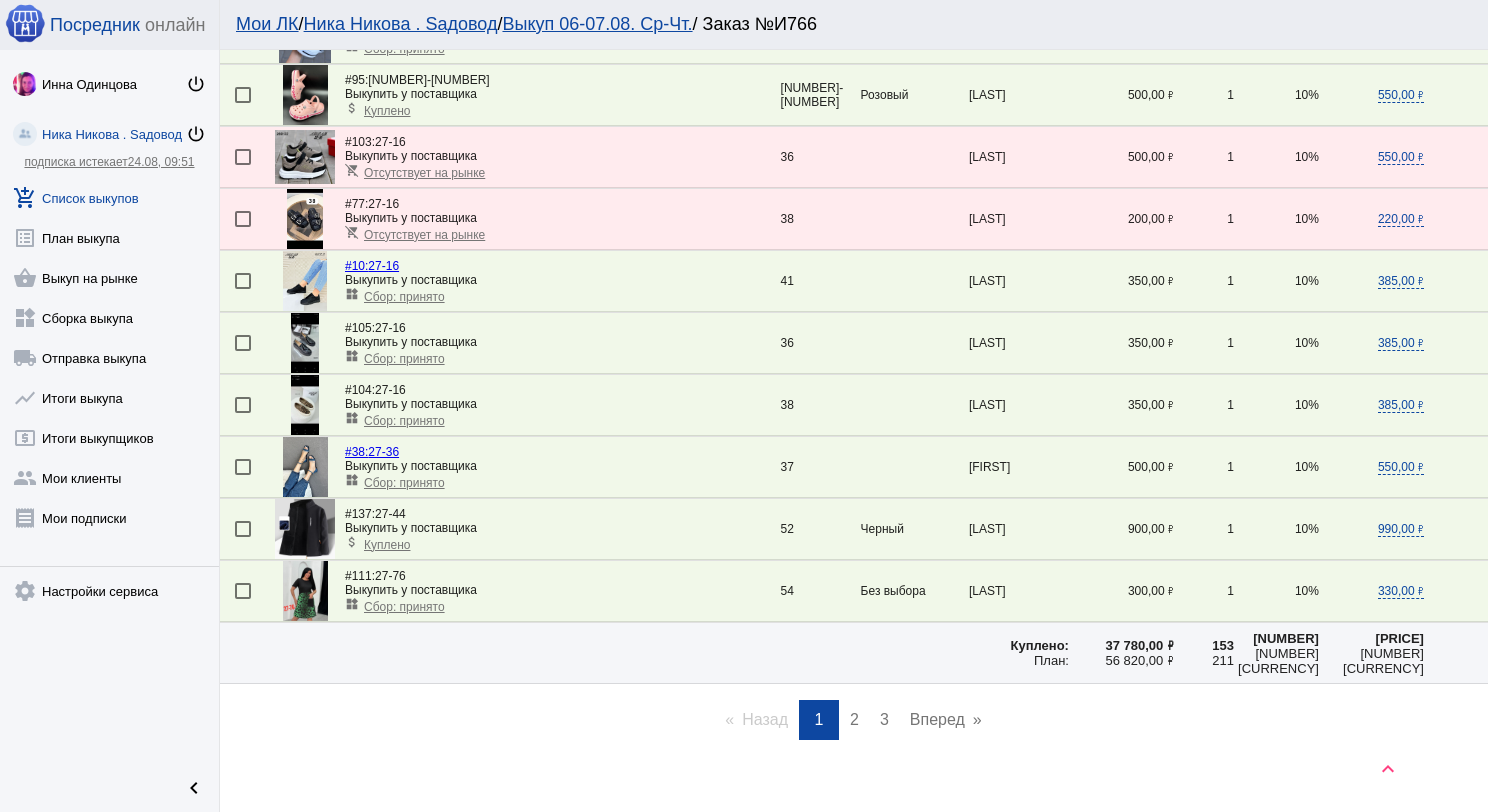 click on "2" at bounding box center (854, 719) 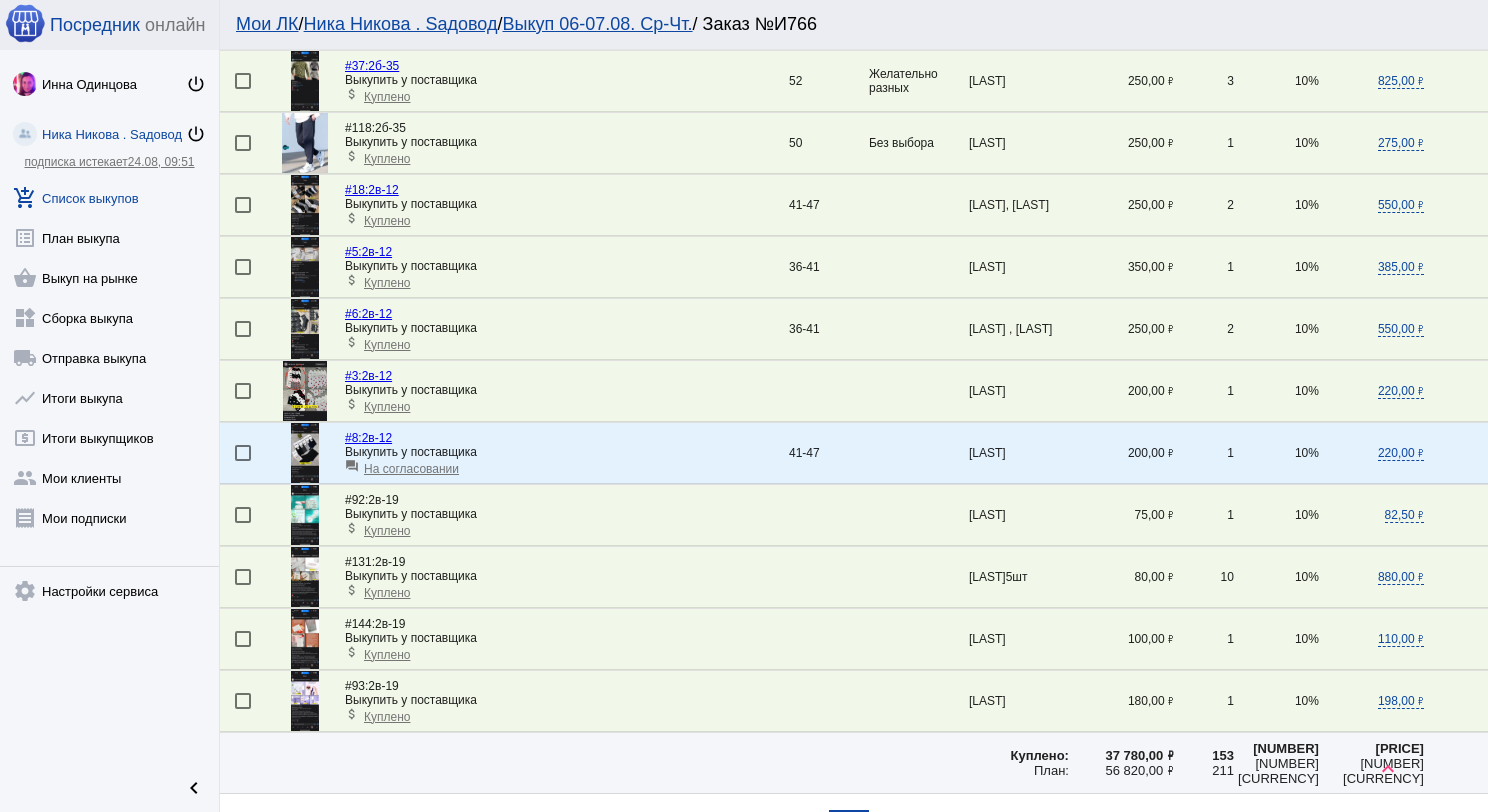 scroll, scrollTop: 2600, scrollLeft: 0, axis: vertical 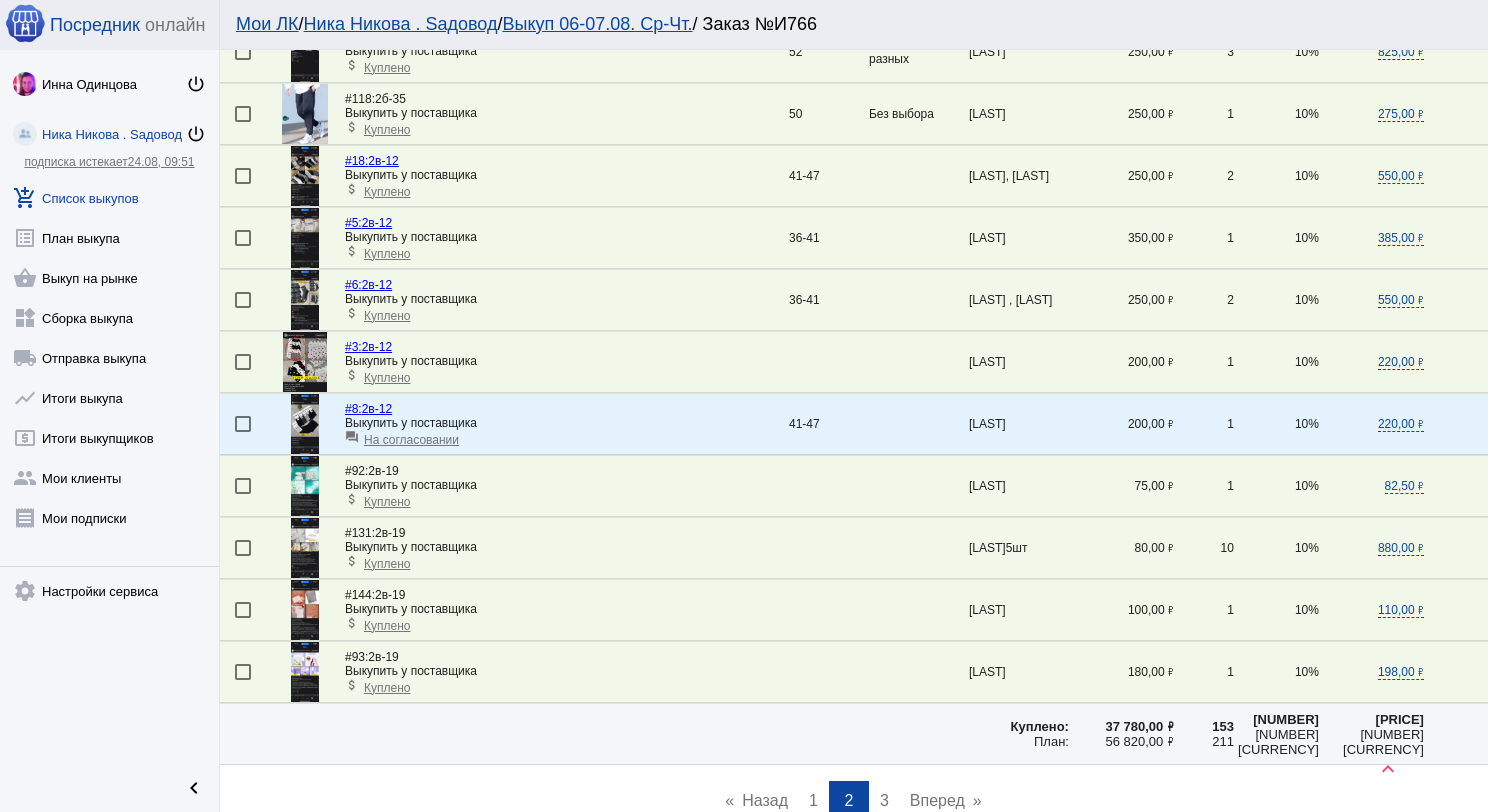 click on "3" at bounding box center [884, 800] 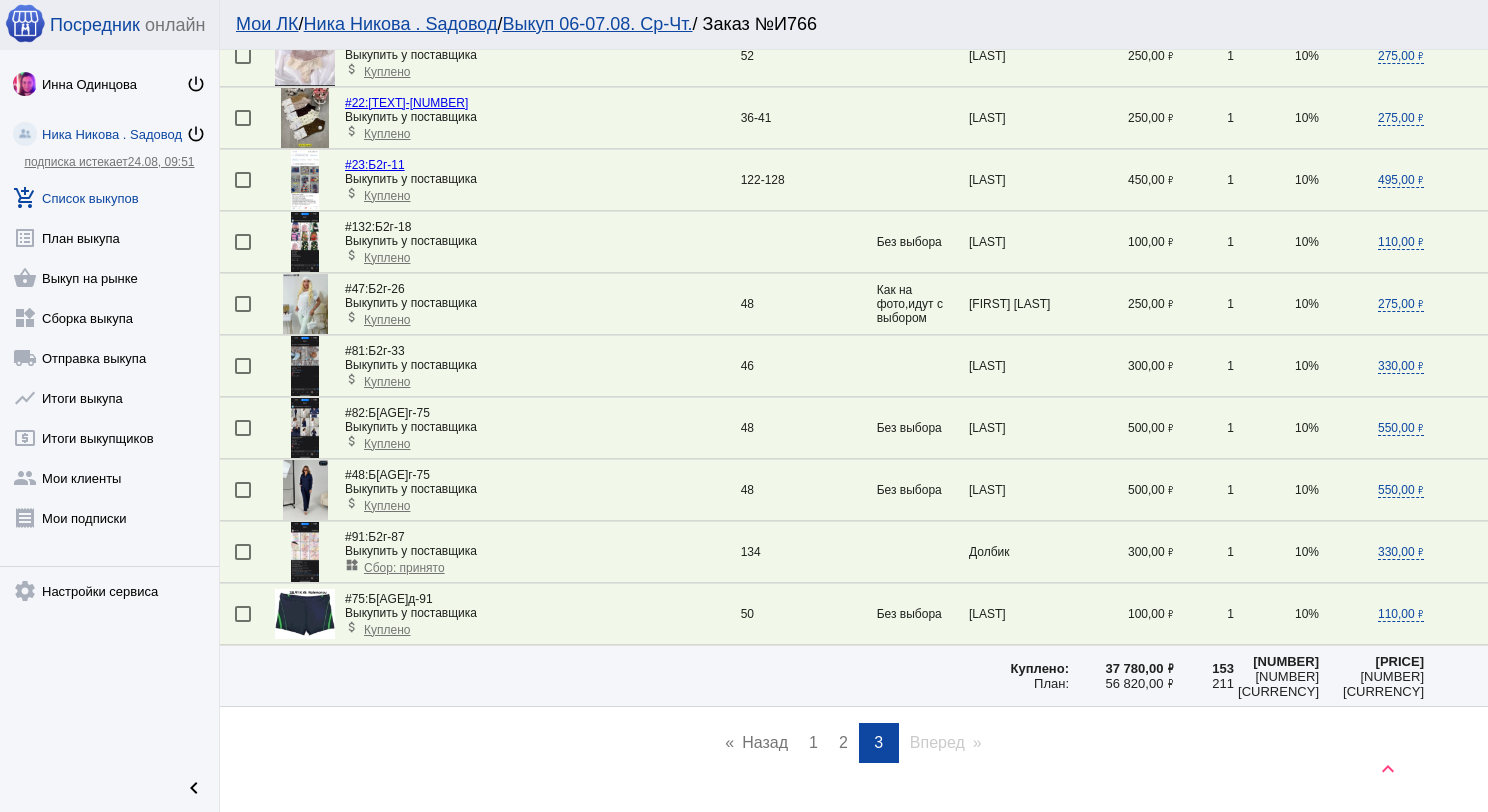 scroll, scrollTop: 2129, scrollLeft: 0, axis: vertical 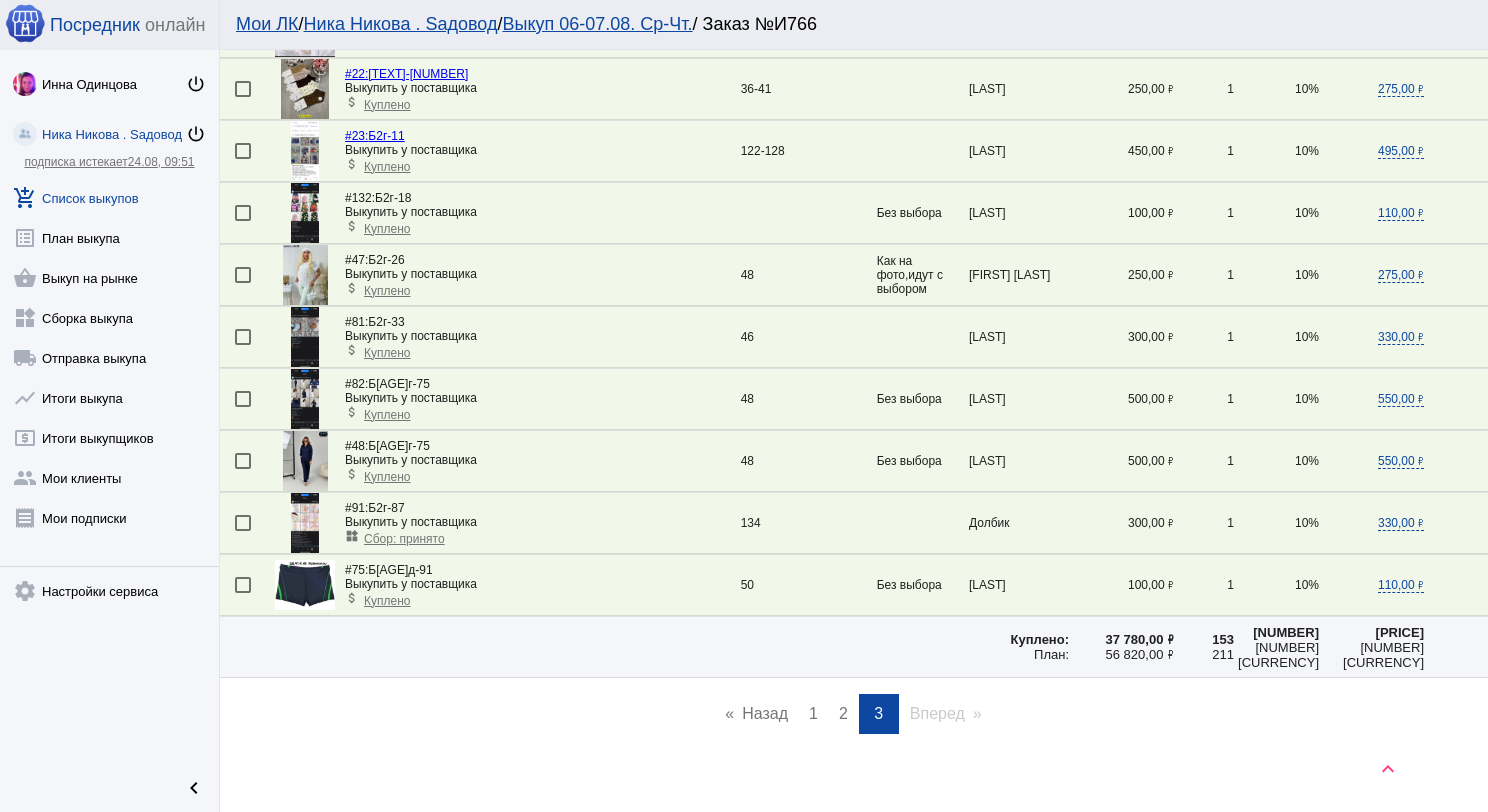 click on "add_shopping_cart  Список выкупов" 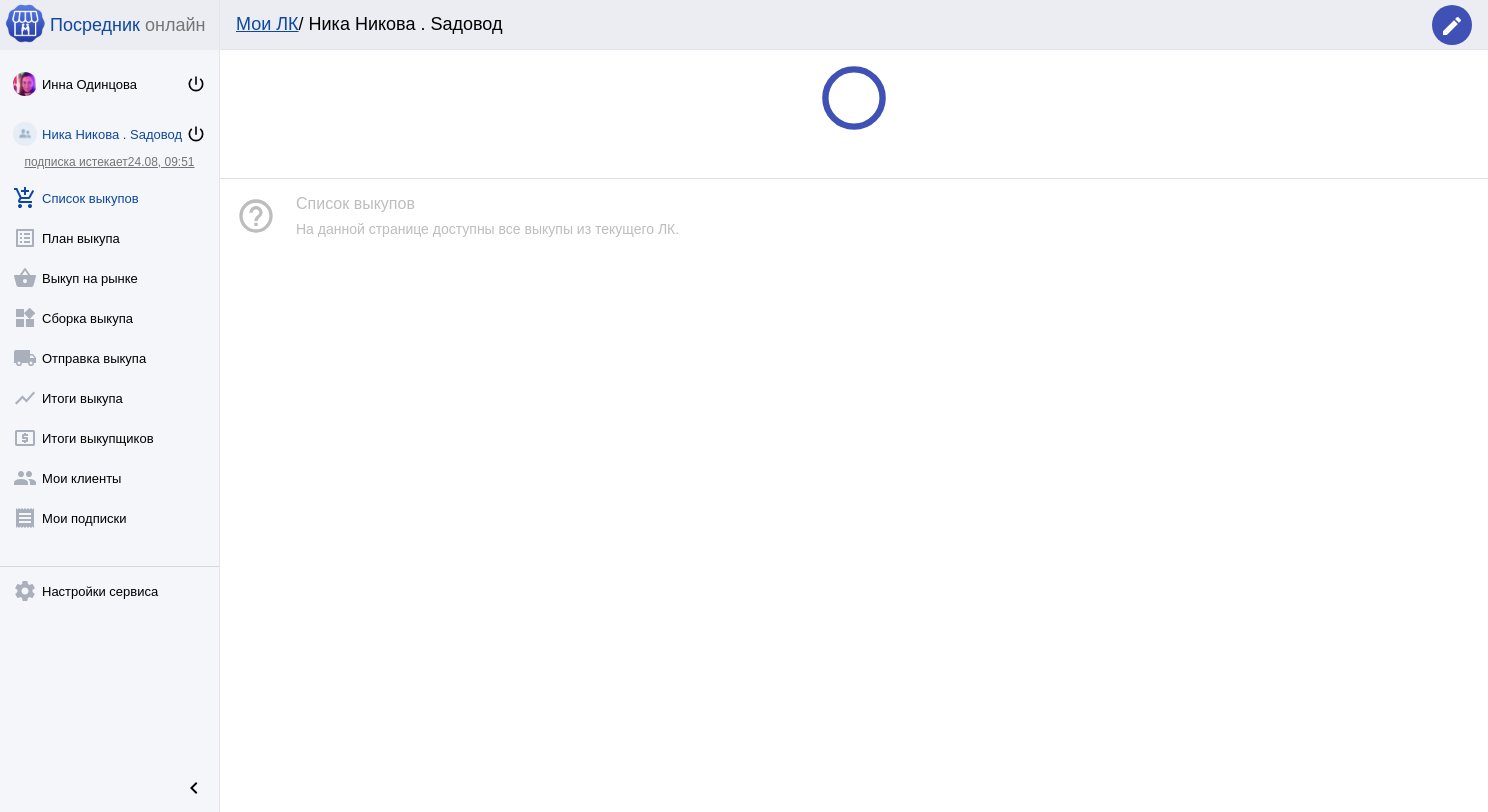 scroll, scrollTop: 0, scrollLeft: 0, axis: both 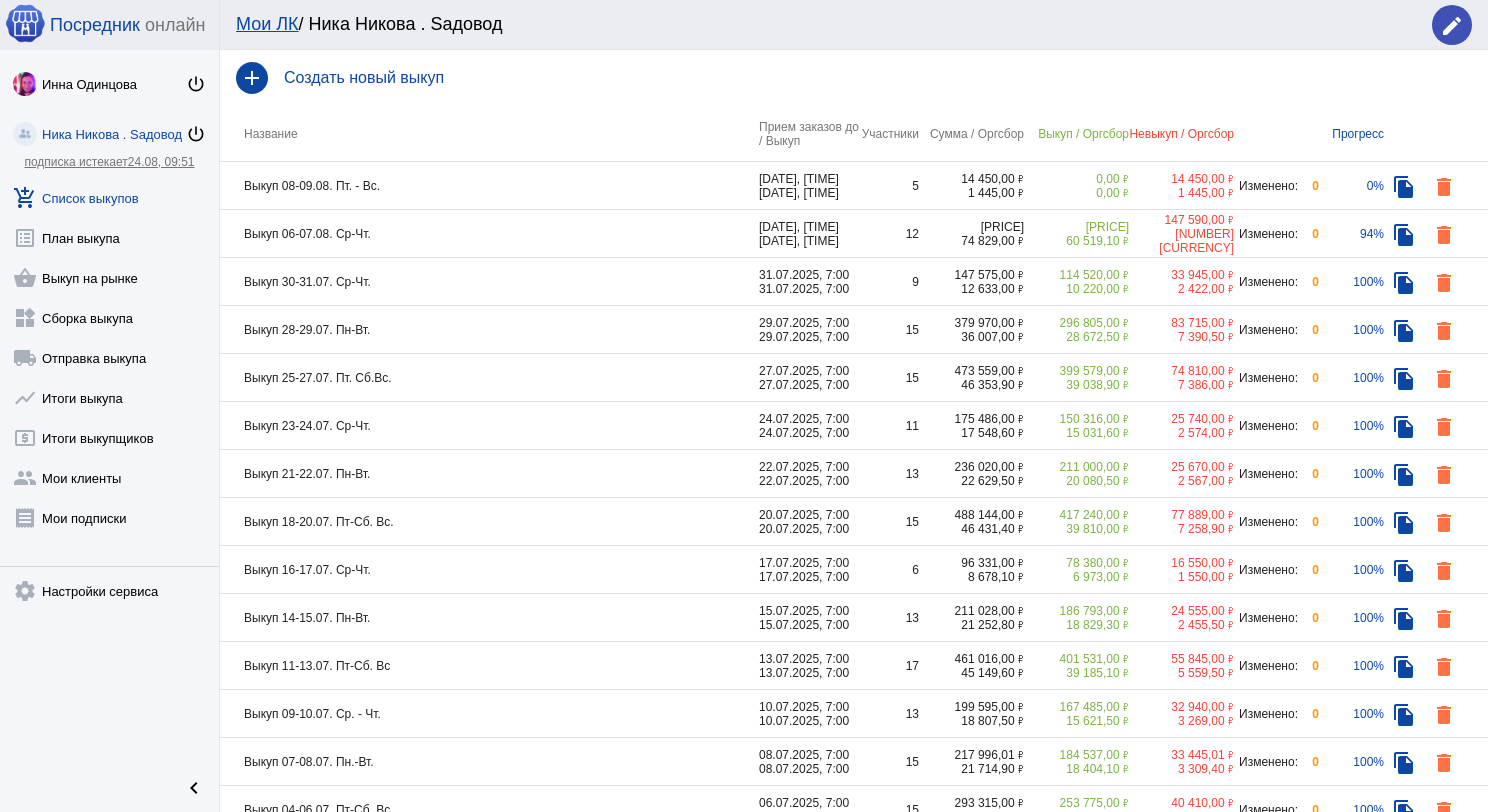 click on "Выкуп 06-07.08. Ср-Чт." 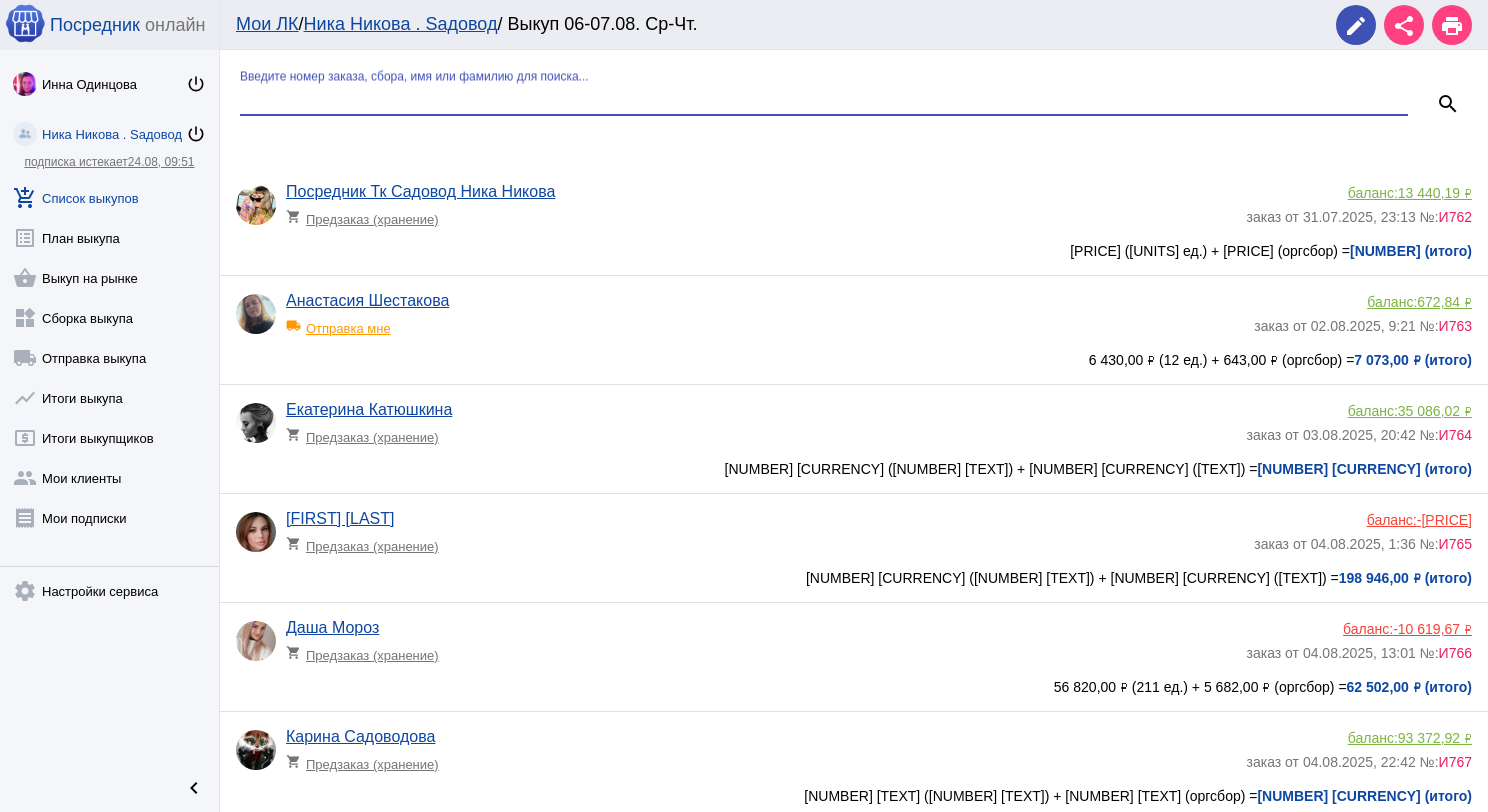 click on "Введите номер заказа, сбора, имя или фамилию для поиска..." at bounding box center [824, 99] 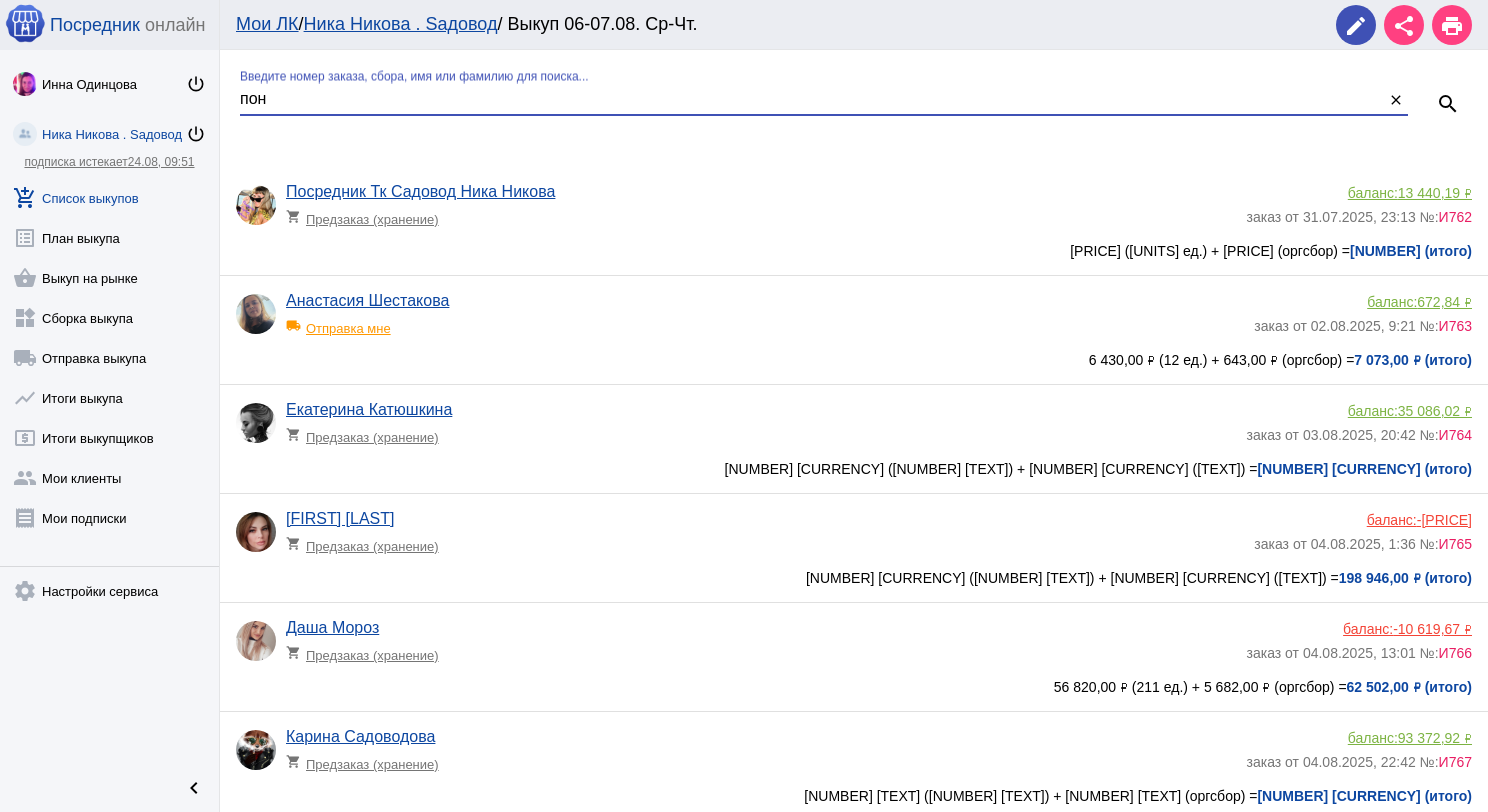 type on "пон" 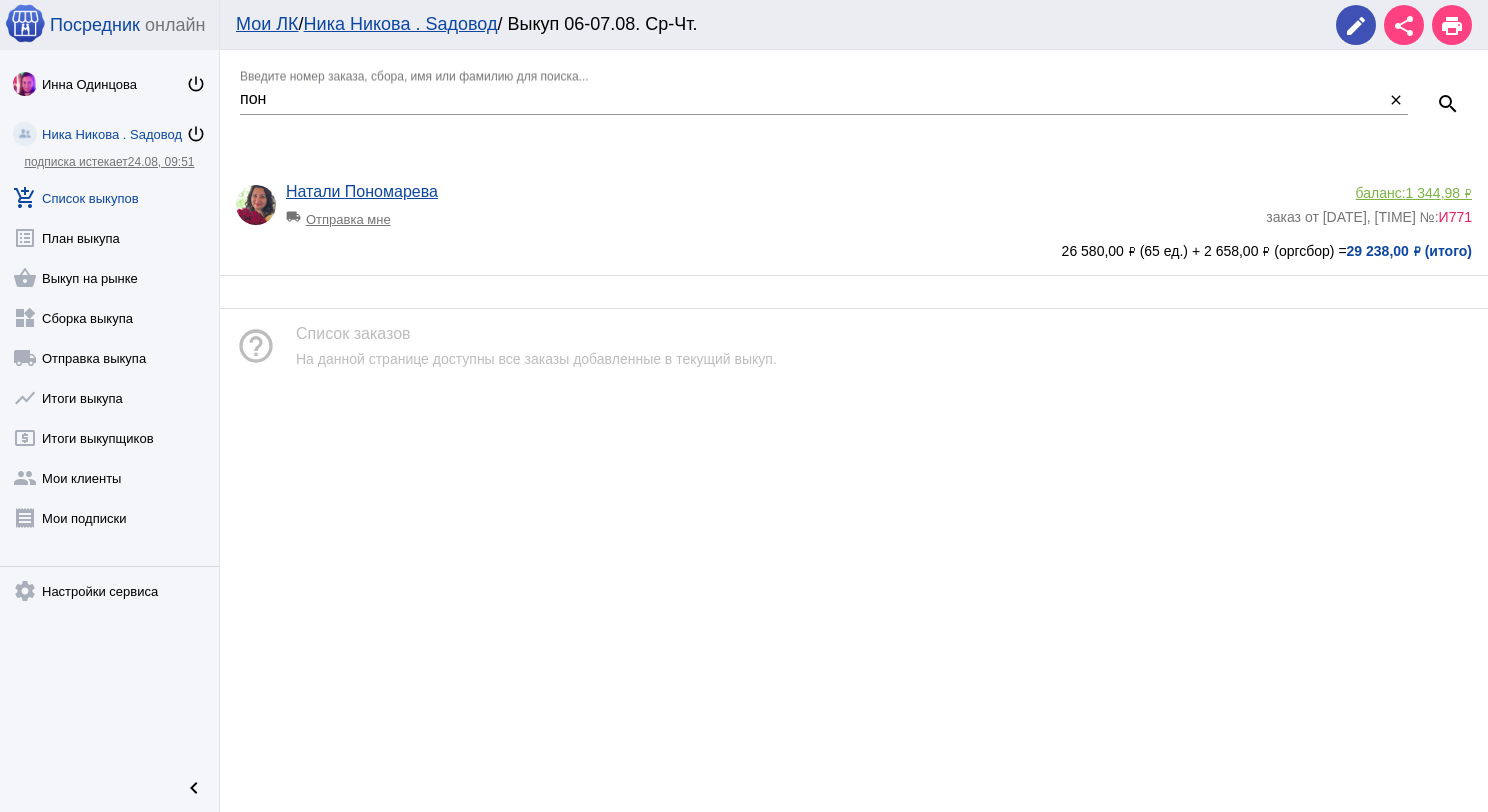 click on "1 344,98 ₽" 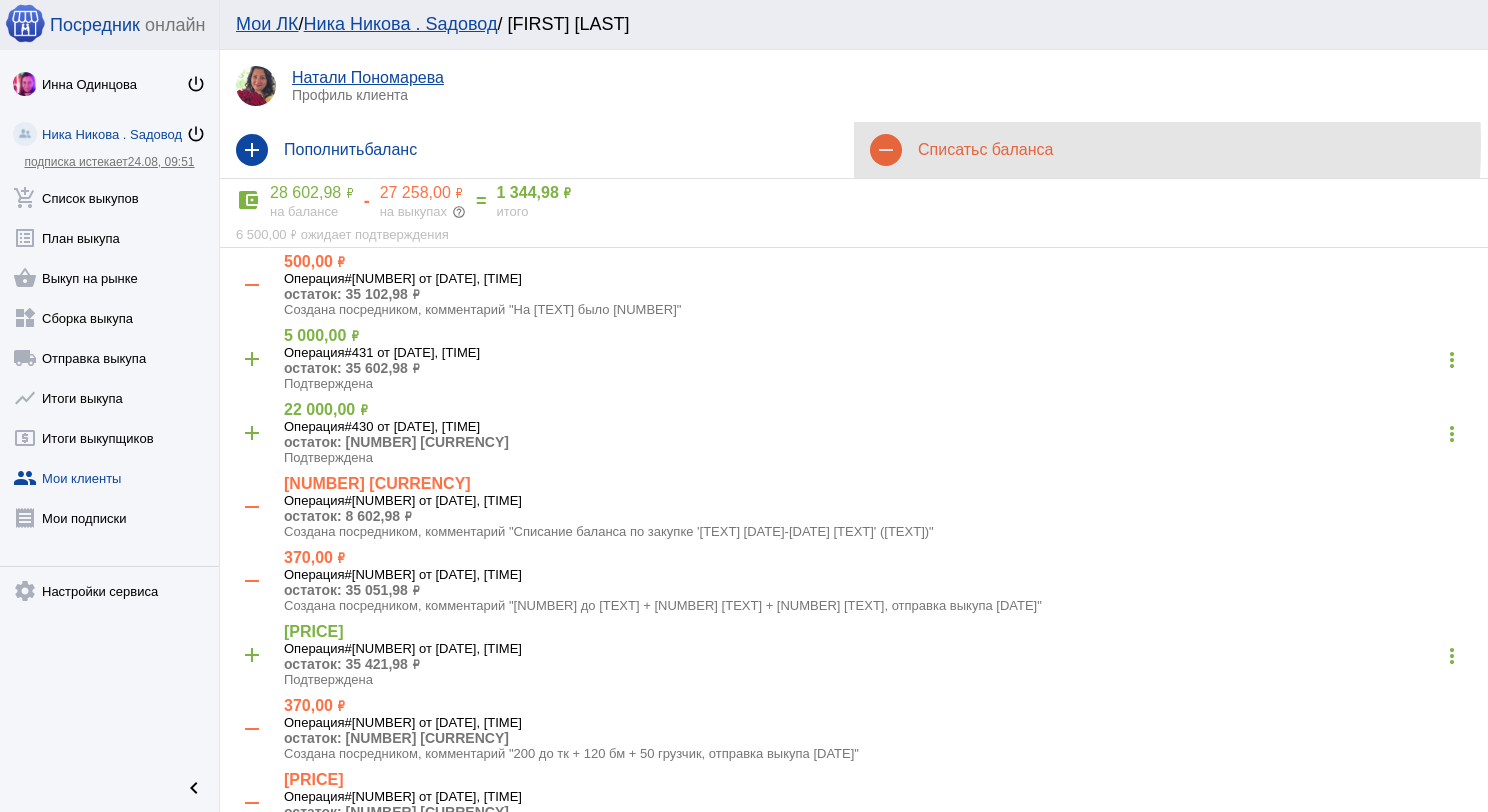 click on "Списать  с баланса" 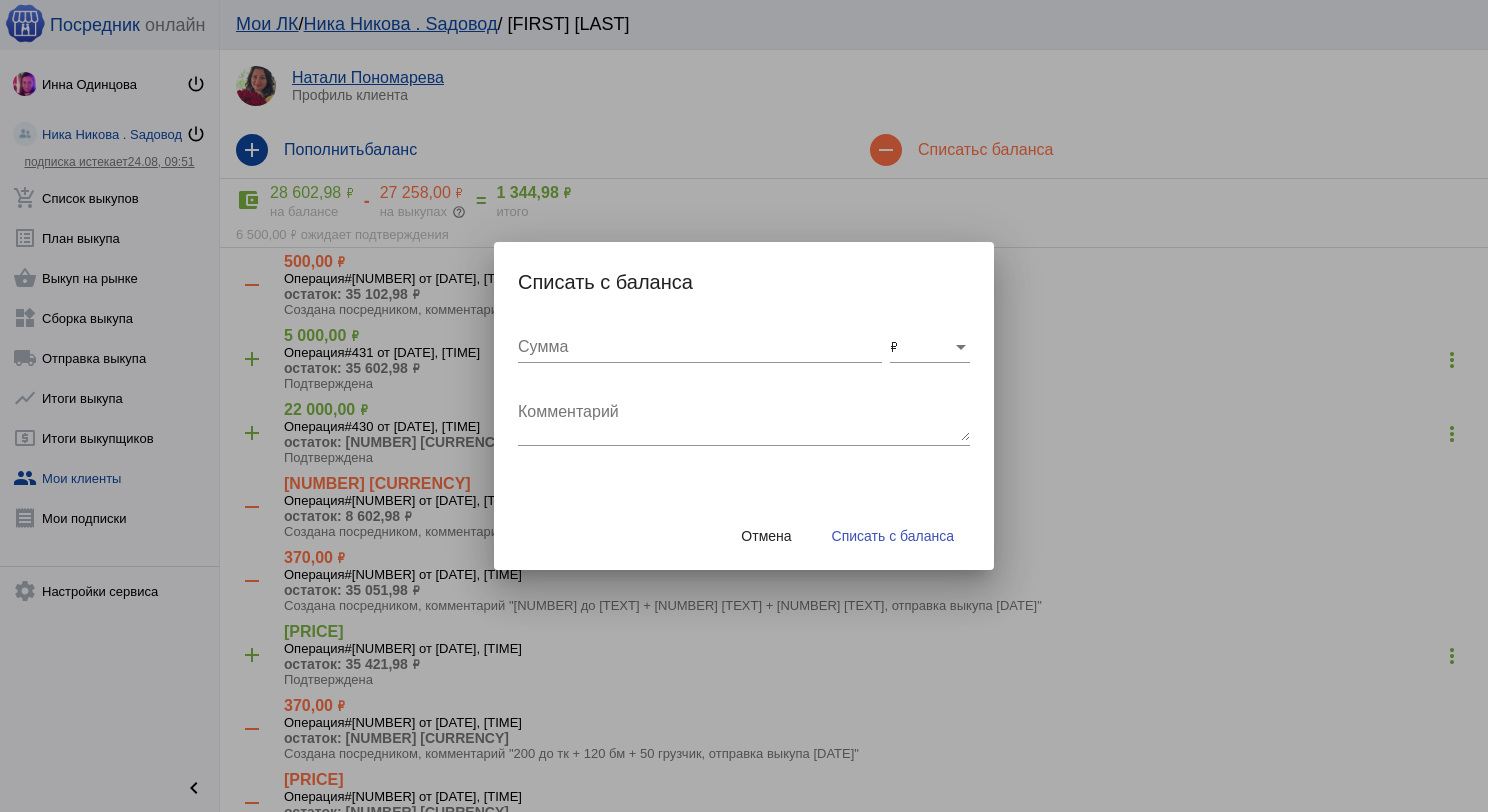 click on "Комментарий" at bounding box center [744, 421] 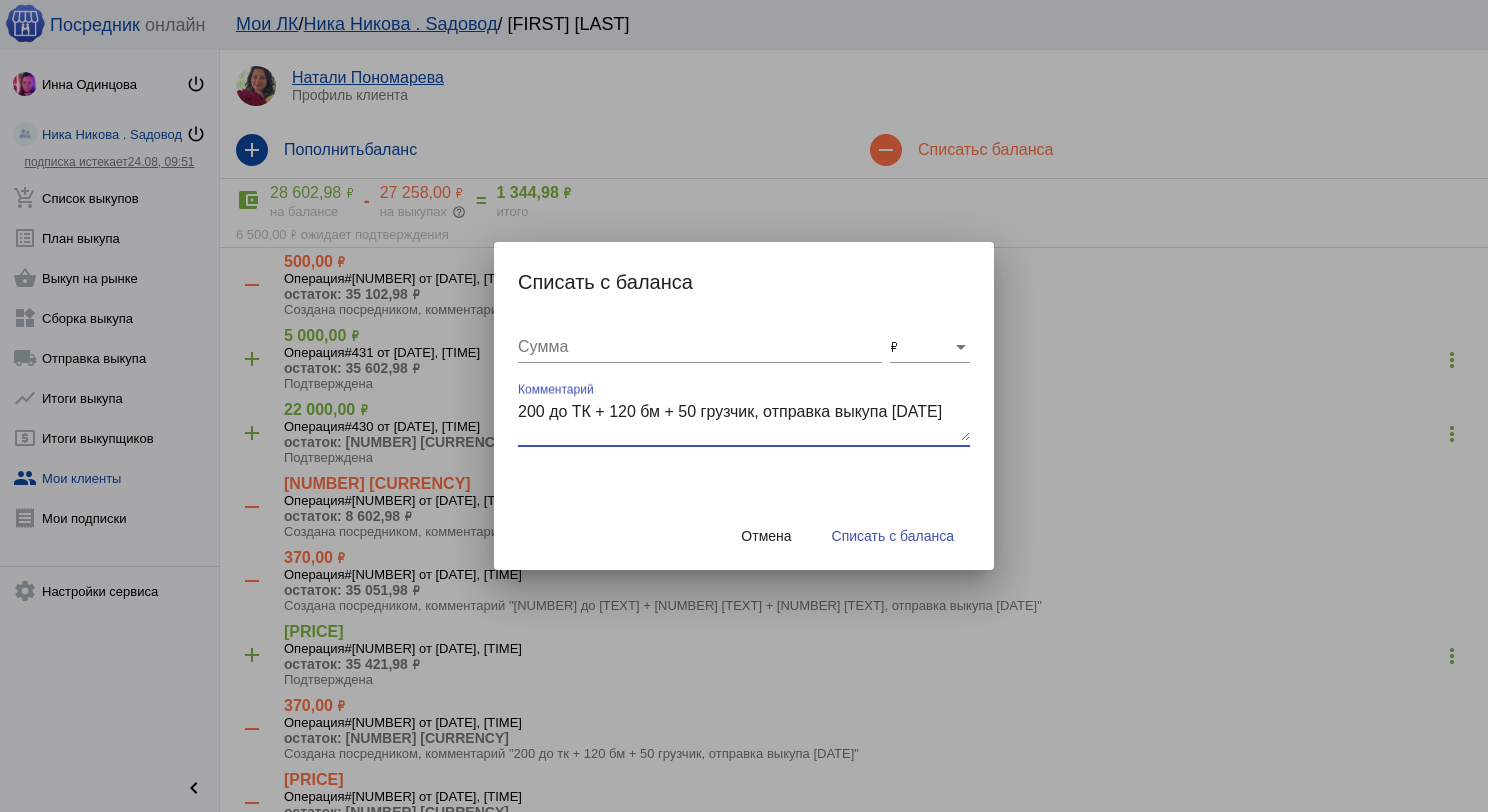 type on "200 до ТК + 120 бм + 50 грузчик, отправка выкупа [DATE]" 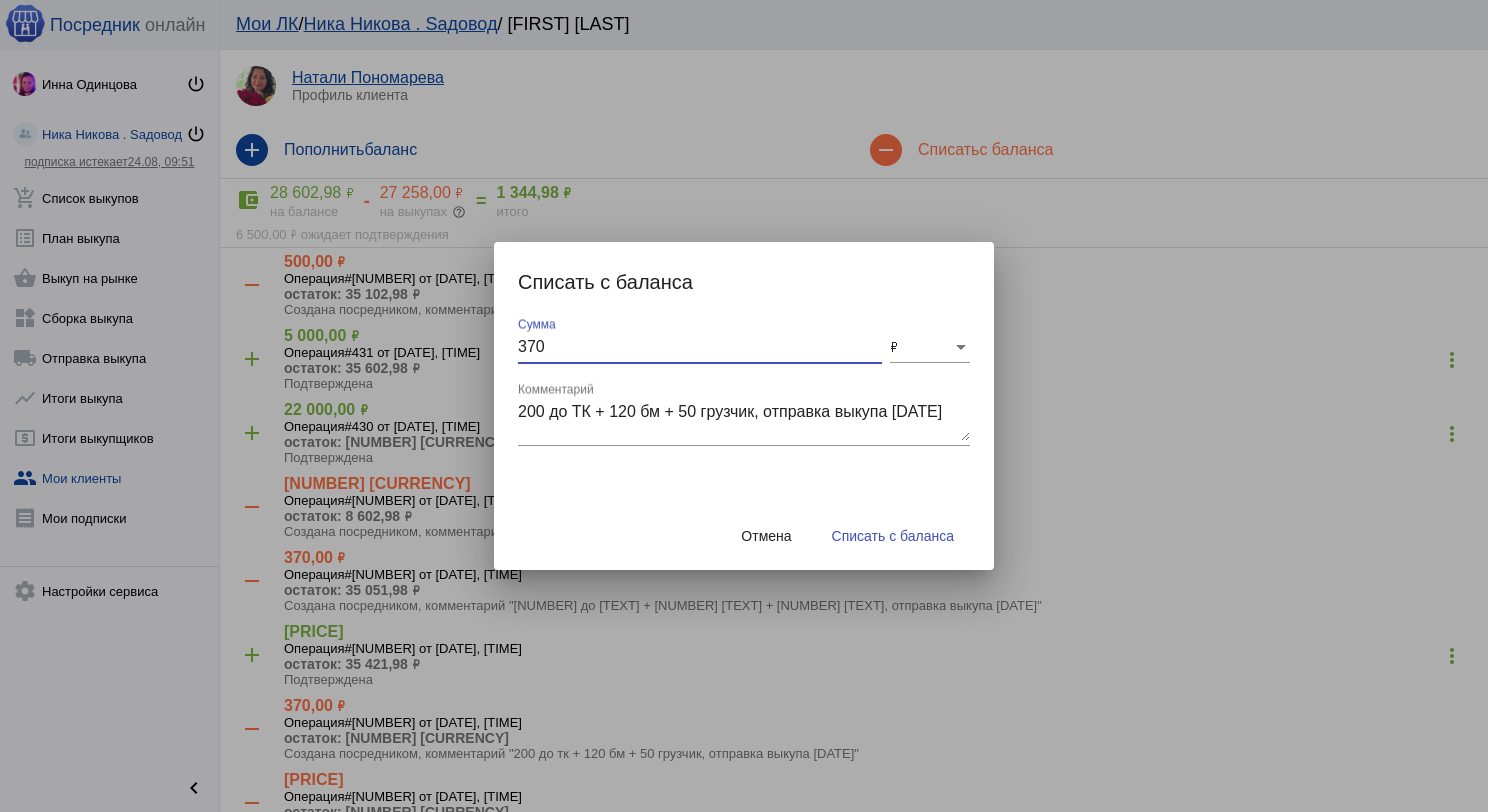 type on "370" 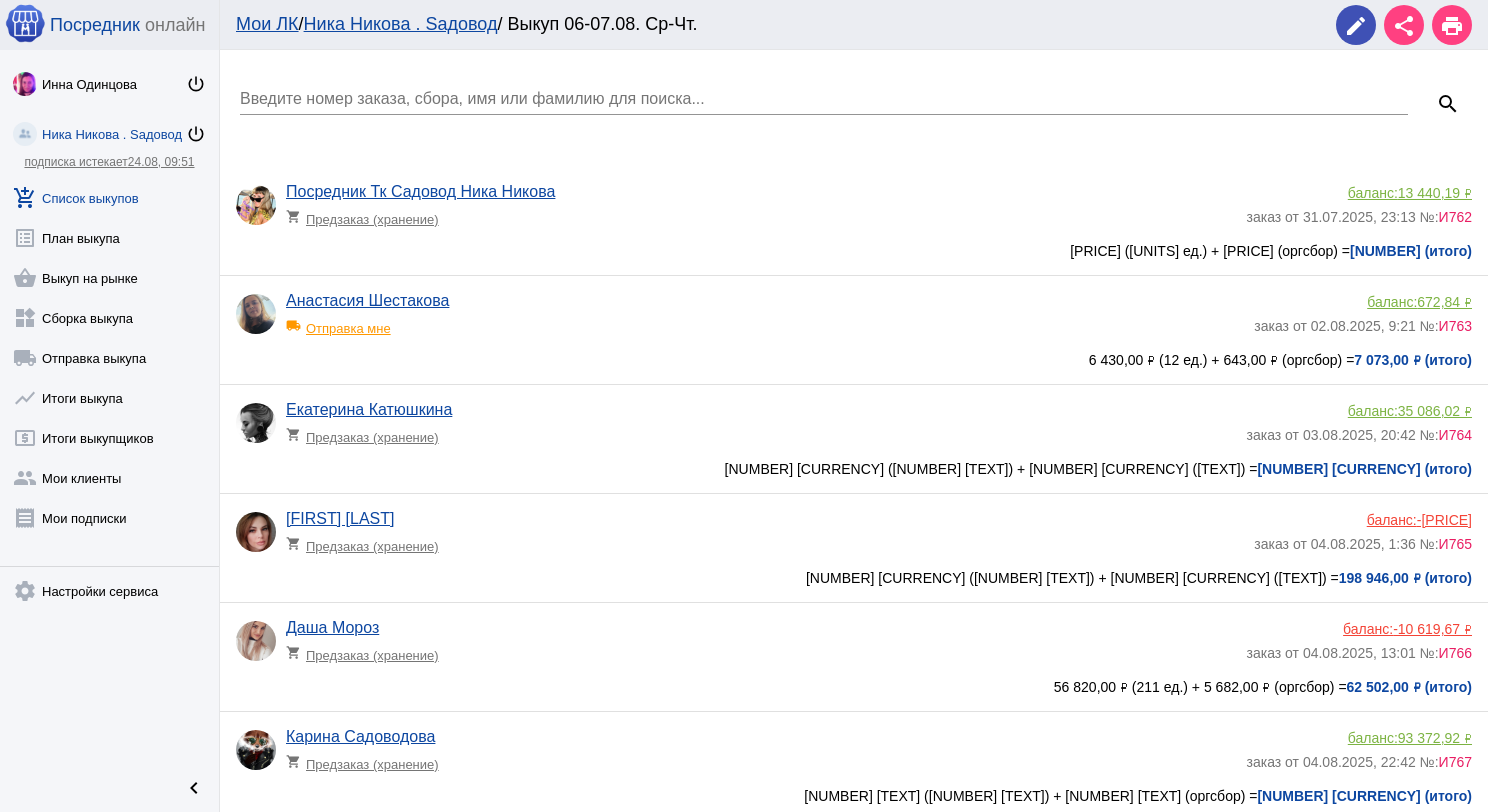 click on "Введите номер заказа, сбора, имя или фамилию для поиска..." at bounding box center [824, 99] 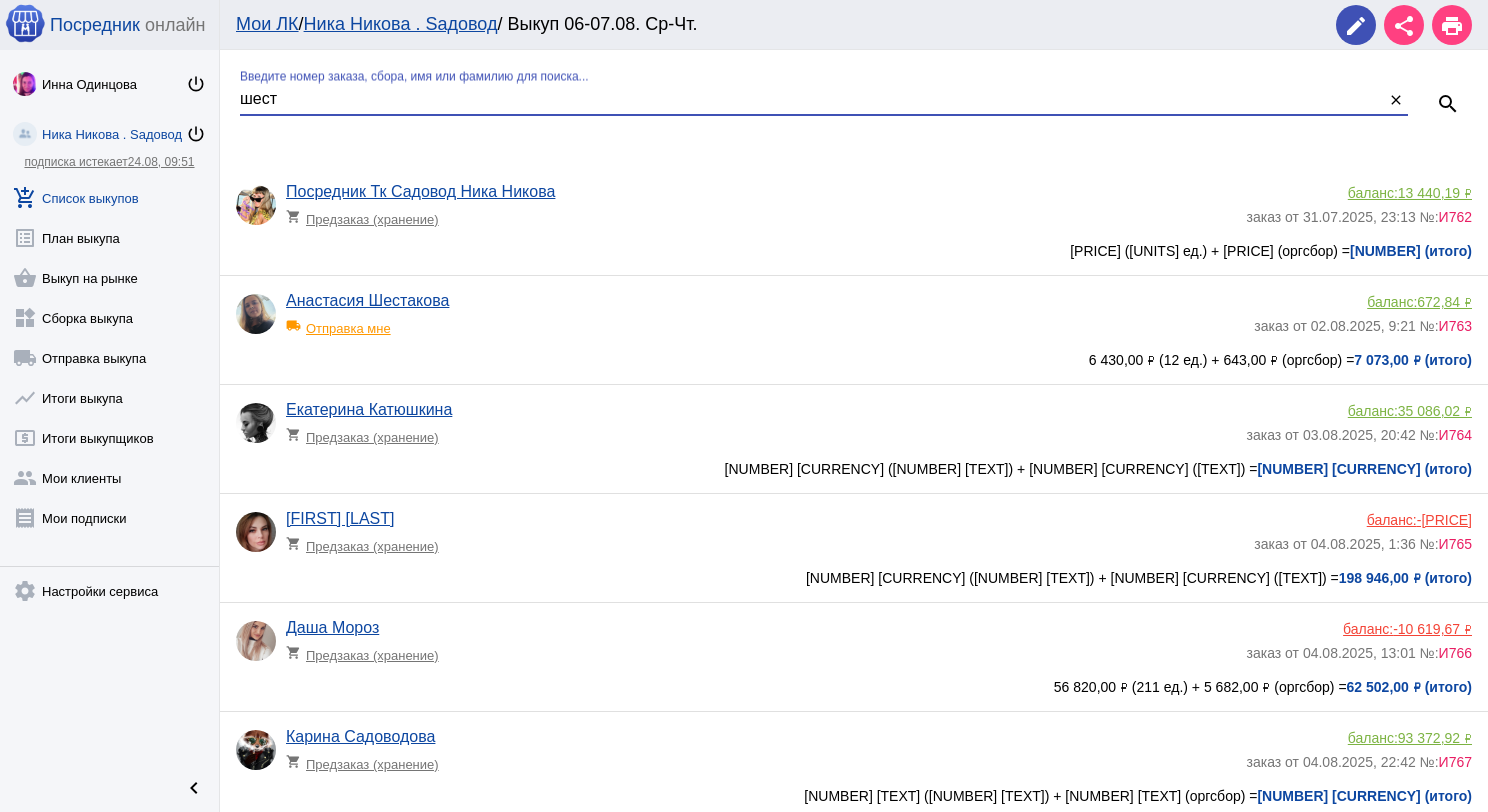 type on "шест" 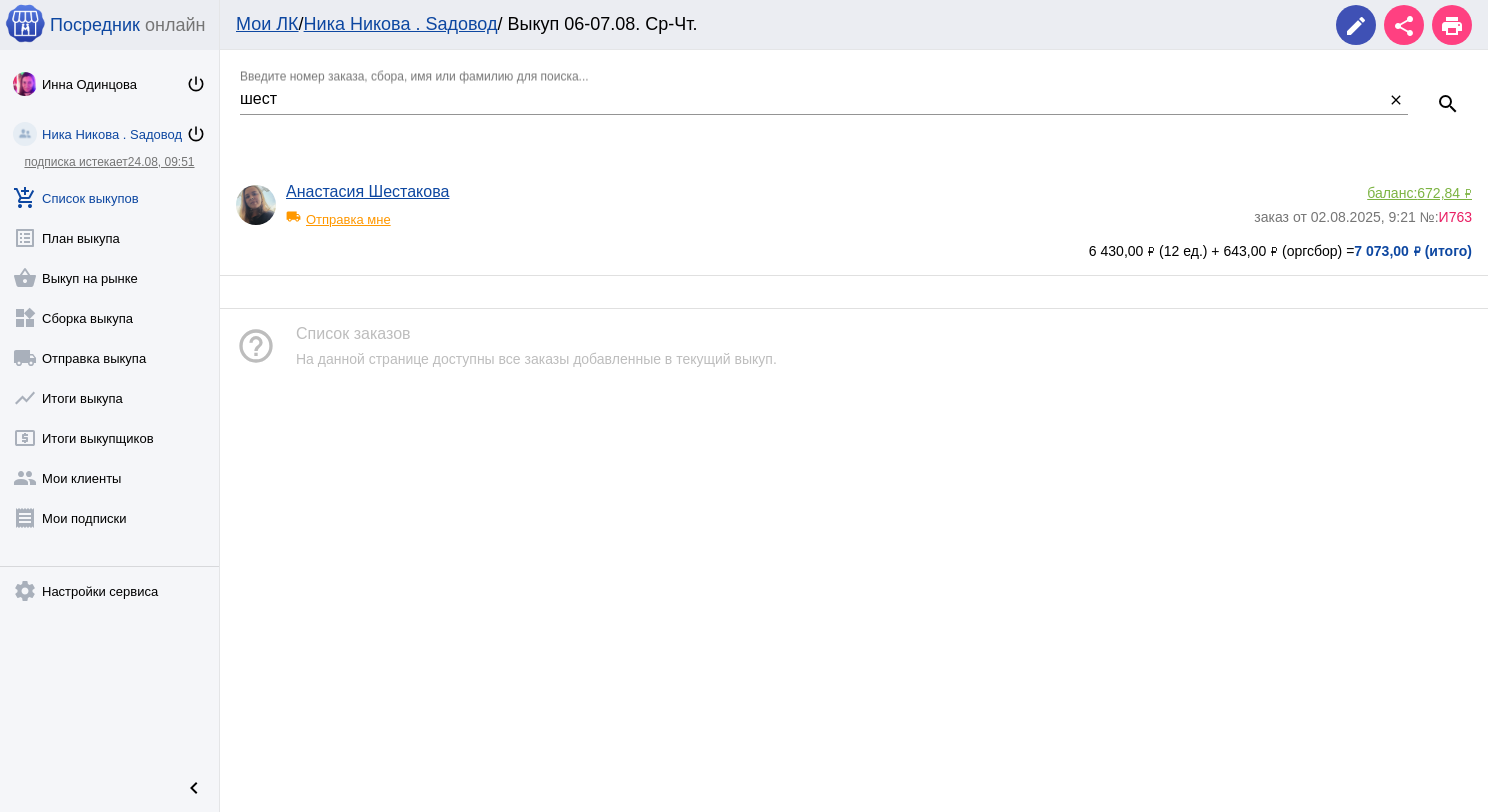 click on "672,84 ₽" 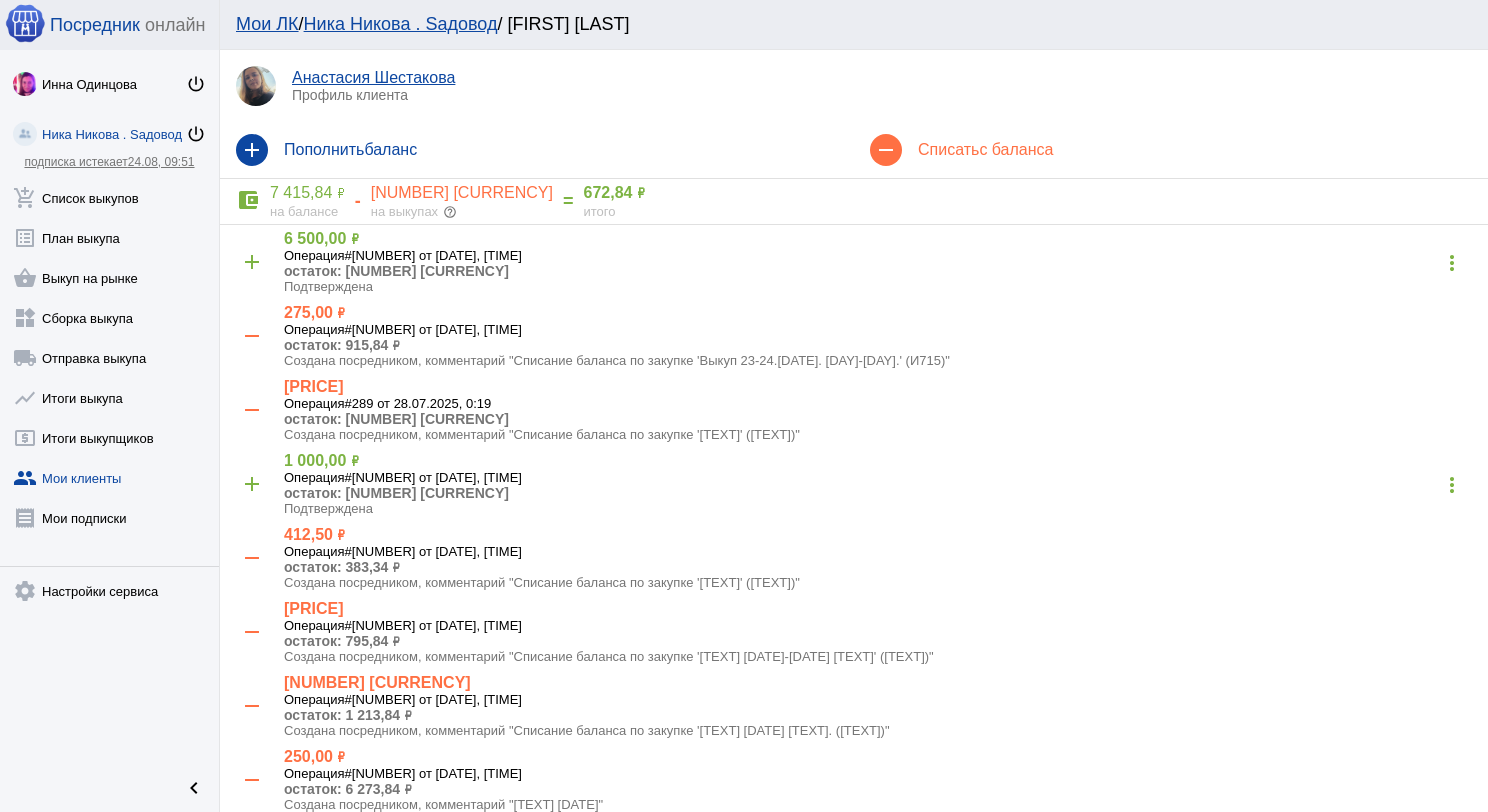 click on "Списать  с баланса" 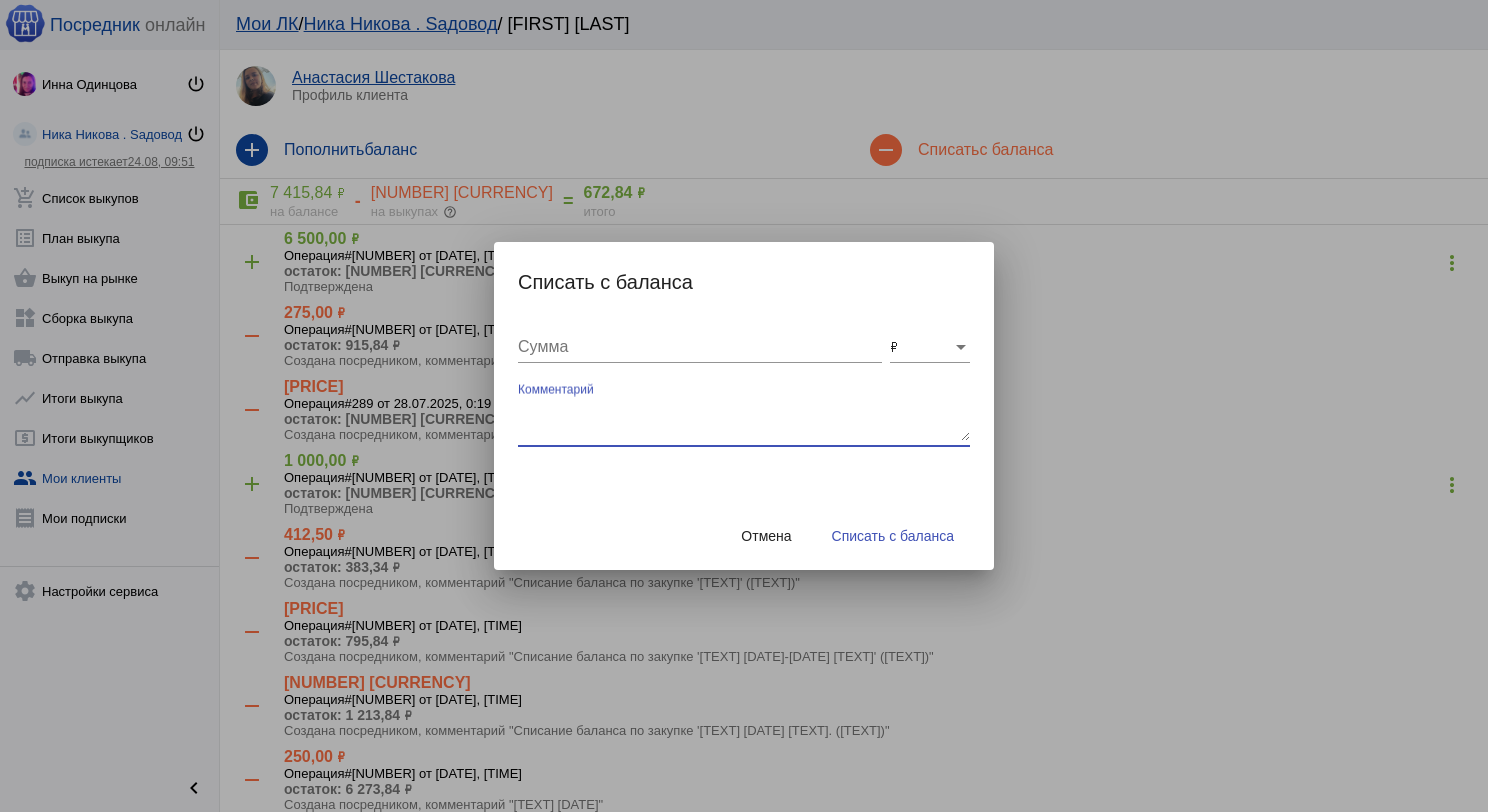 click on "Комментарий" at bounding box center (744, 421) 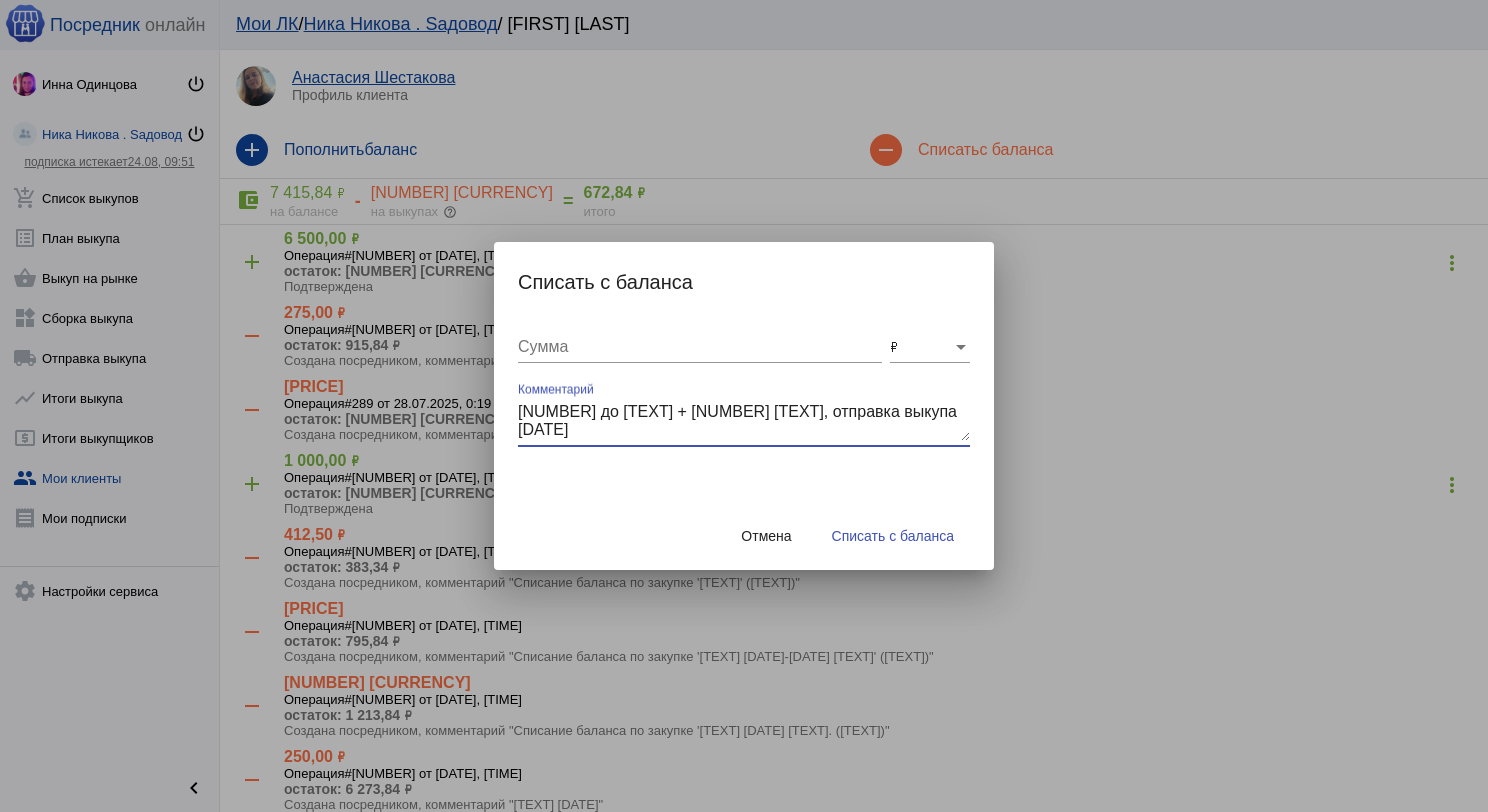 type on "[NUMBER] до [TEXT] + [NUMBER] [TEXT], отправка выкупа [DATE]" 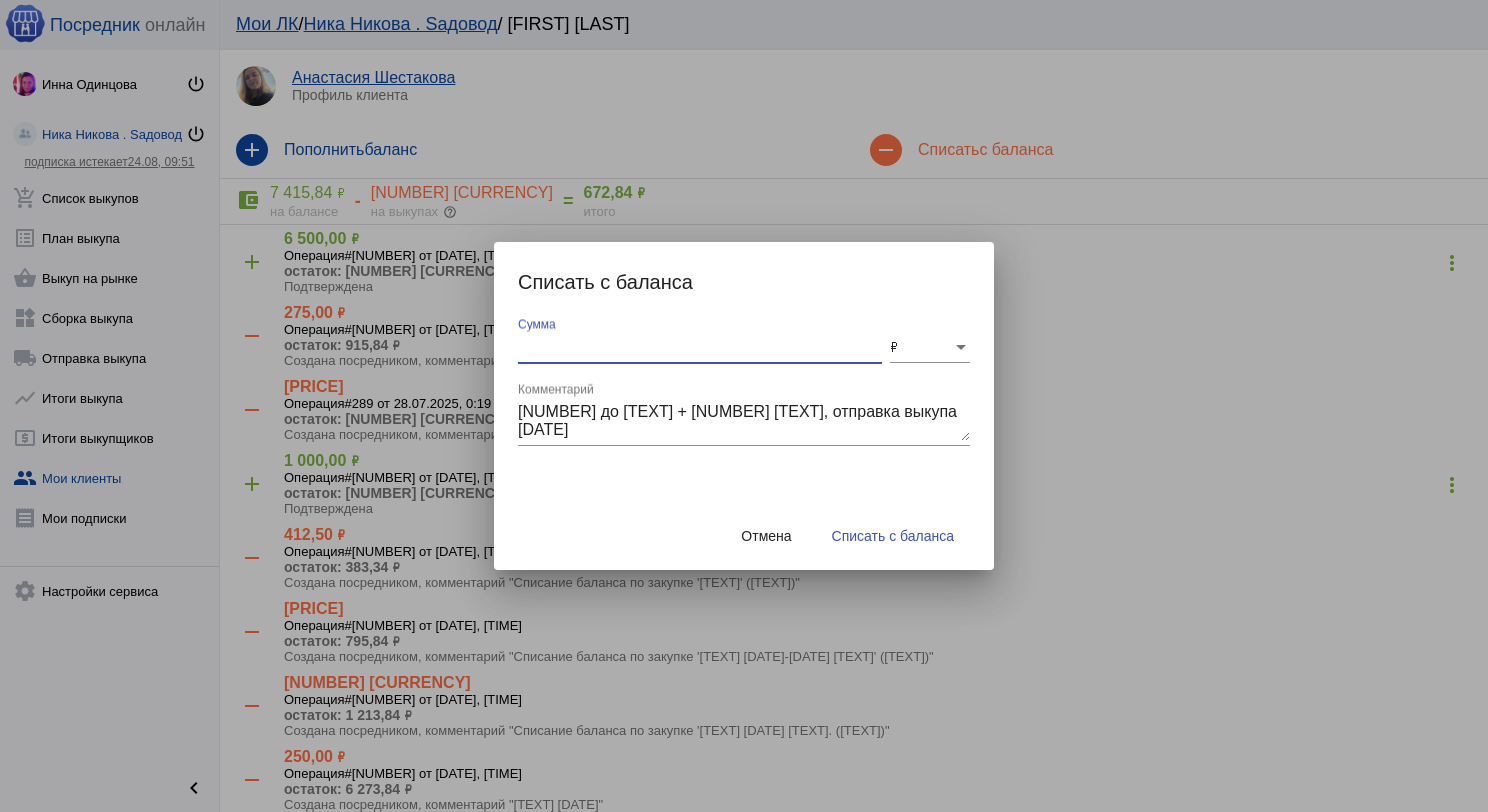 click on "Сумма" at bounding box center (700, 347) 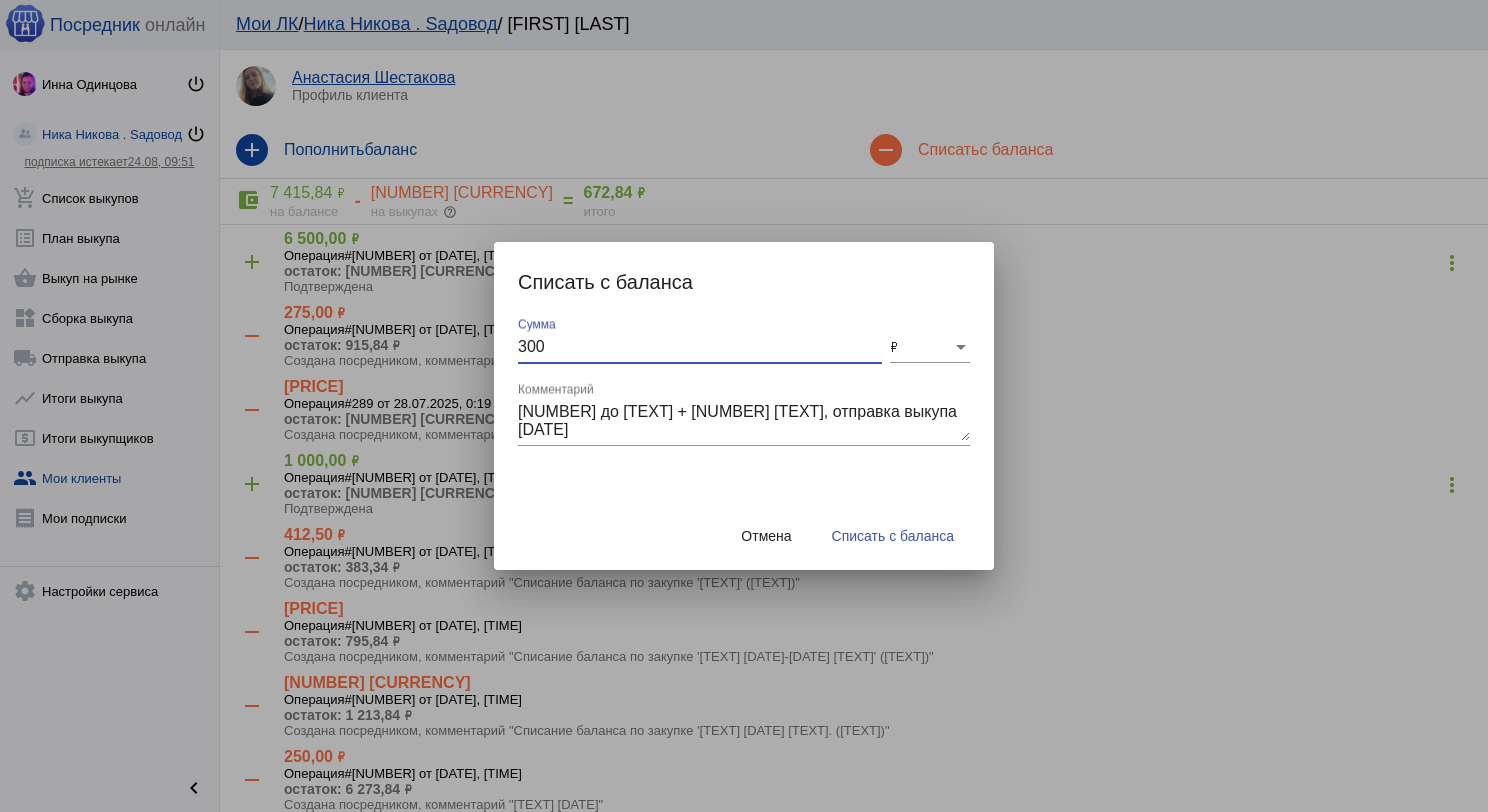 type on "300" 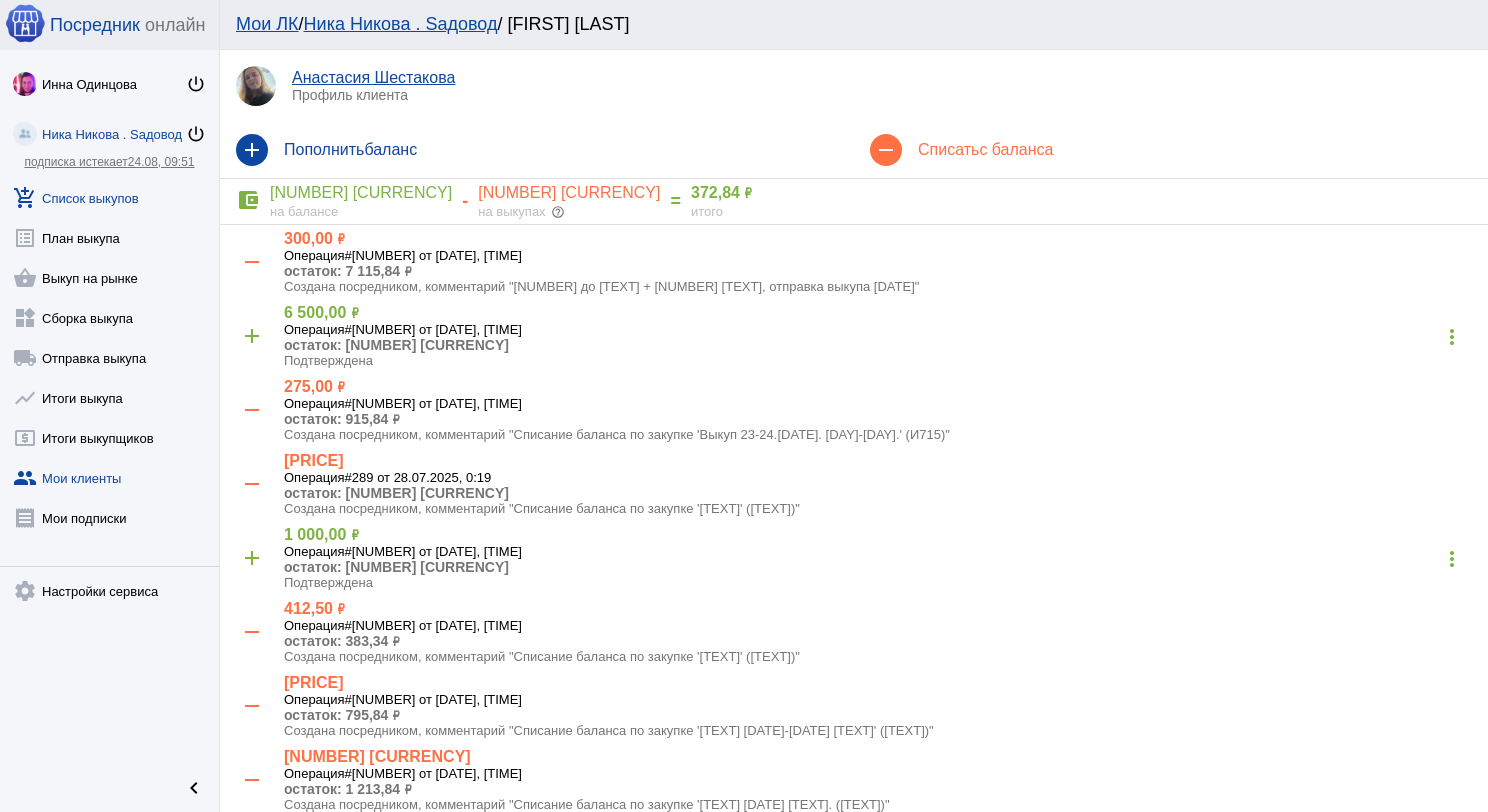 click on "add_shopping_cart  Список выкупов" 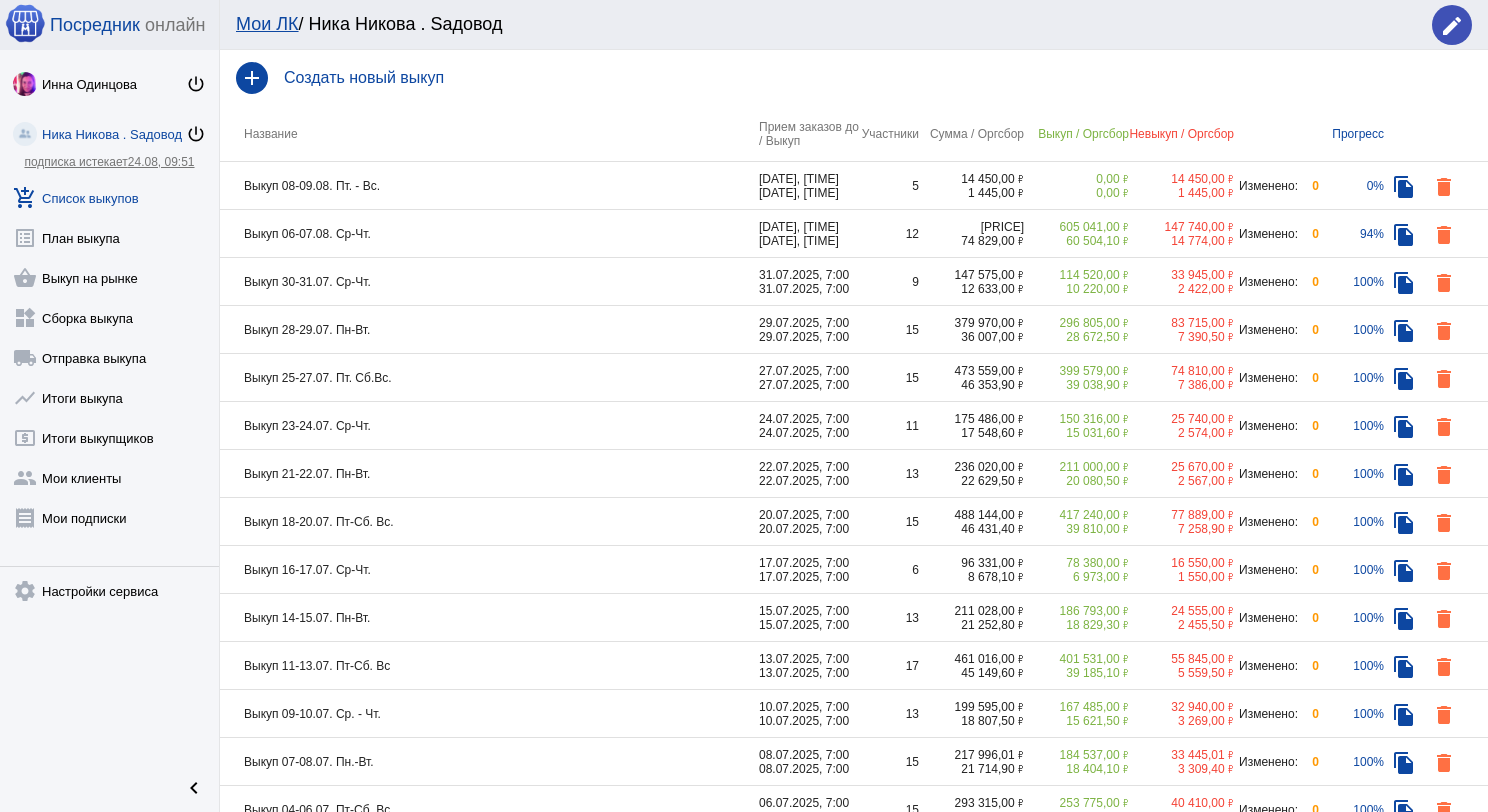 click on "Выкуп 08-09.08. Пт. - Вс." 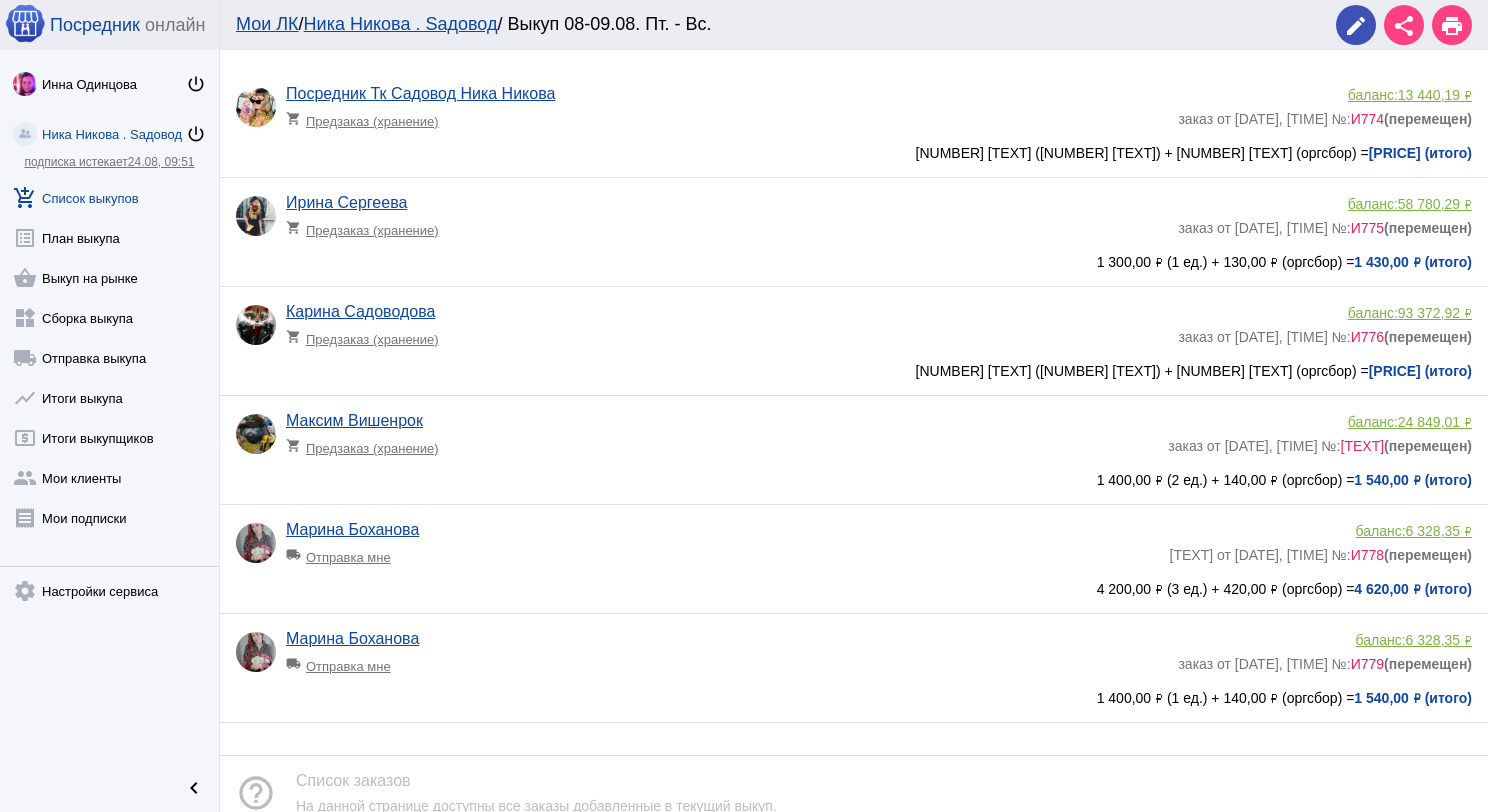 scroll, scrollTop: 100, scrollLeft: 0, axis: vertical 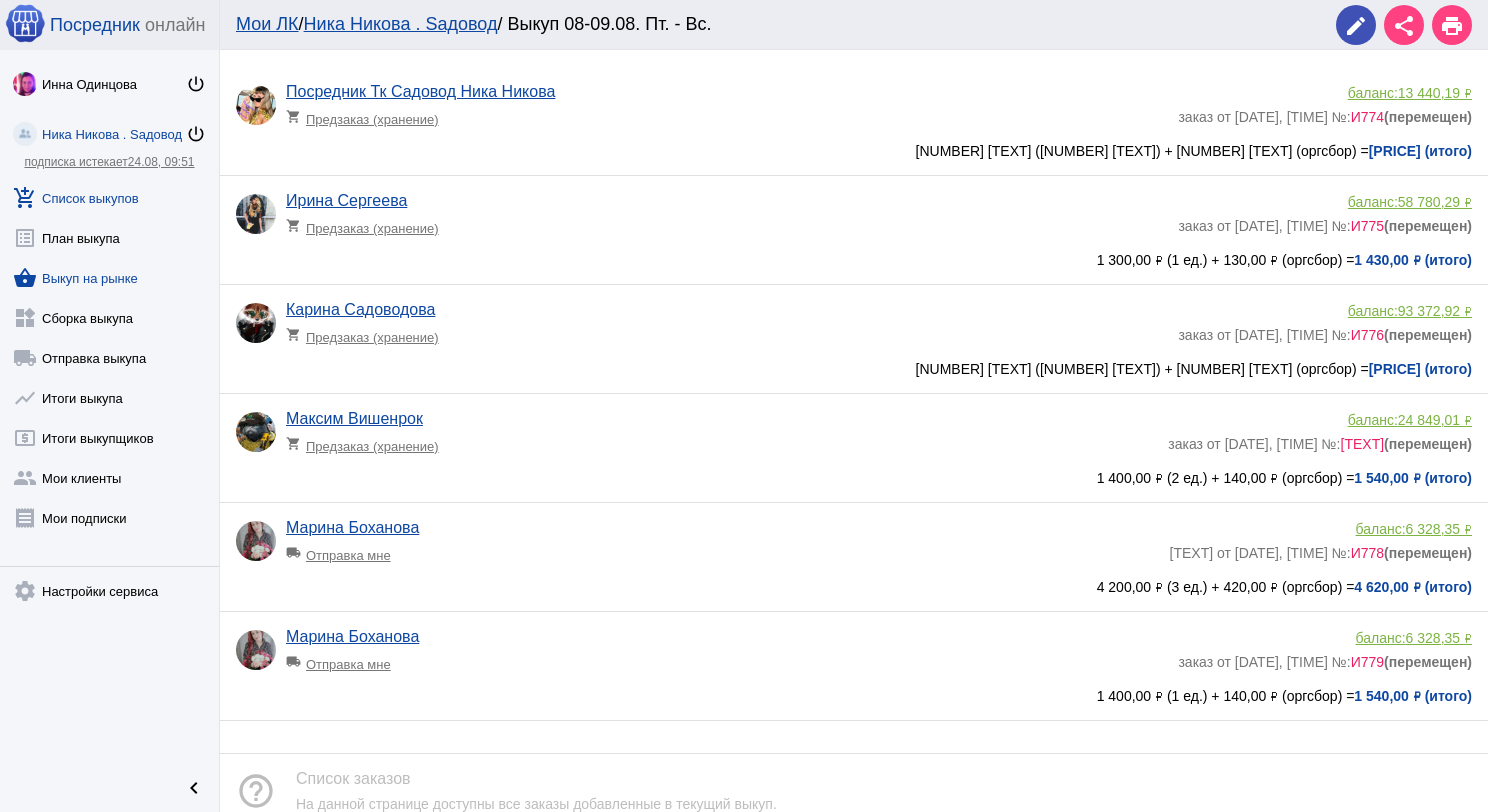 click on "shopping_basket  Выкуп на рынке" 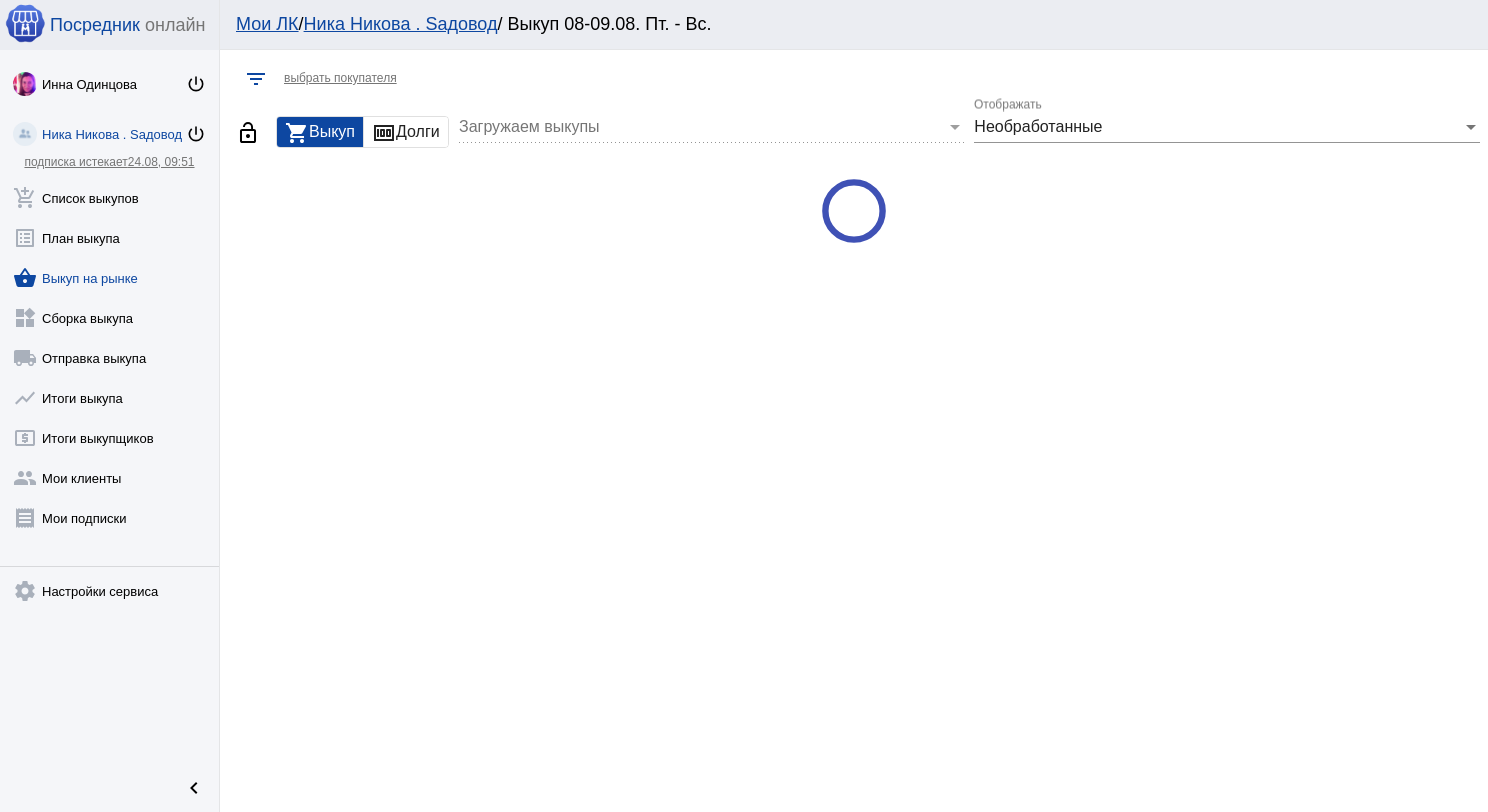 scroll, scrollTop: 0, scrollLeft: 0, axis: both 